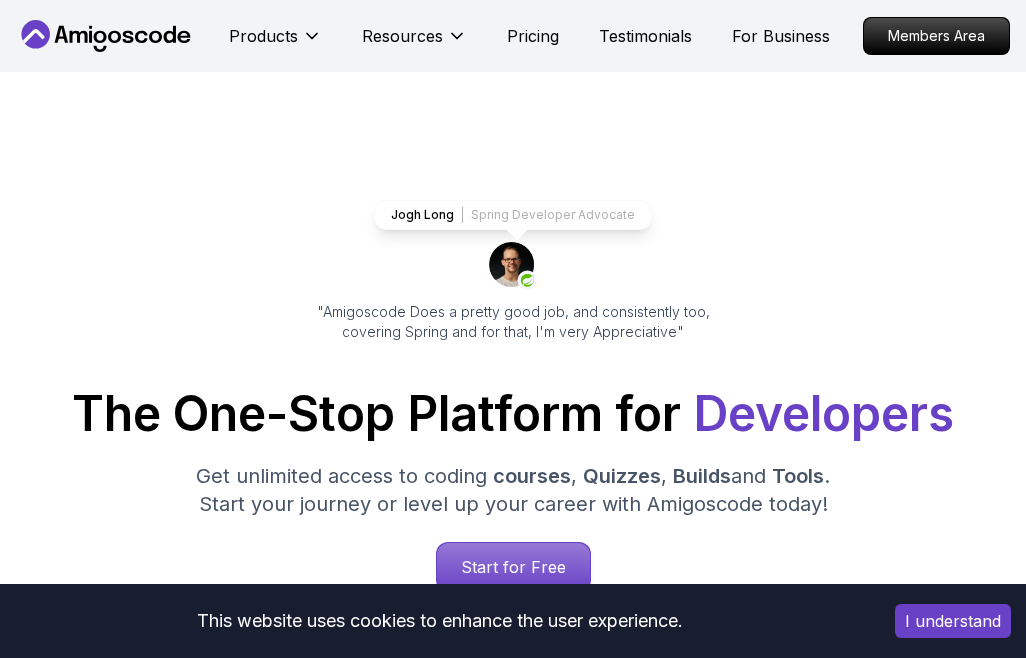 scroll, scrollTop: 200, scrollLeft: 0, axis: vertical 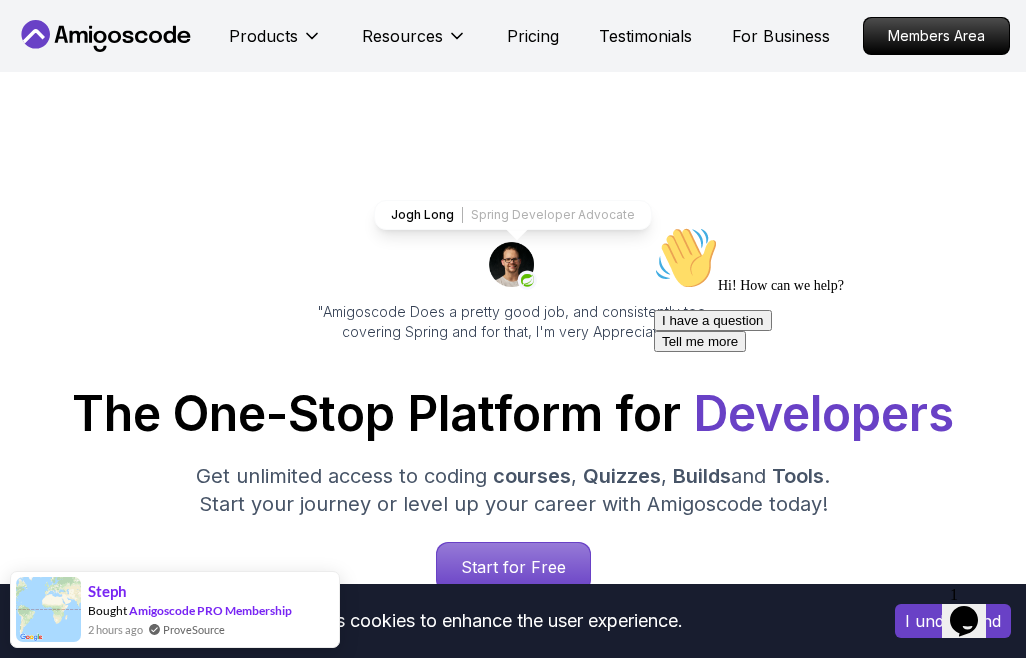 click on "This website uses cookies to enhance the user experience. I understand Products Resources Pricing Testimonials For Business Members Area Products Resources Pricing Testimonials For Business Members Area Jogh Long Spring Developer Advocate "Amigoscode Does a pretty good job, and consistently too, covering Spring and for that, I'm very Appreciative" The One-Stop Platform for   Developers Get unlimited access to coding   courses ,   Quizzes ,   Builds  and   Tools . Start your journey or level up your career with Amigoscode today! Start for Free https://amigoscode.com/dashboard OUR AMIGO STUDENTS WORK IN TOP COMPANIES Courses Builds Discover Amigoscode's Latest   Premium Courses! Get unlimited access to coding   courses ,   Quizzes ,   Builds  and   Tools . Start your journey or level up your career with Amigoscode today! Browse all  courses Advanced Spring Boot Pro Dive deep into Spring Boot with our advanced course, designed to take your skills from intermediate to expert level. NEW Spring Boot for Beginners" at bounding box center (513, 6110) 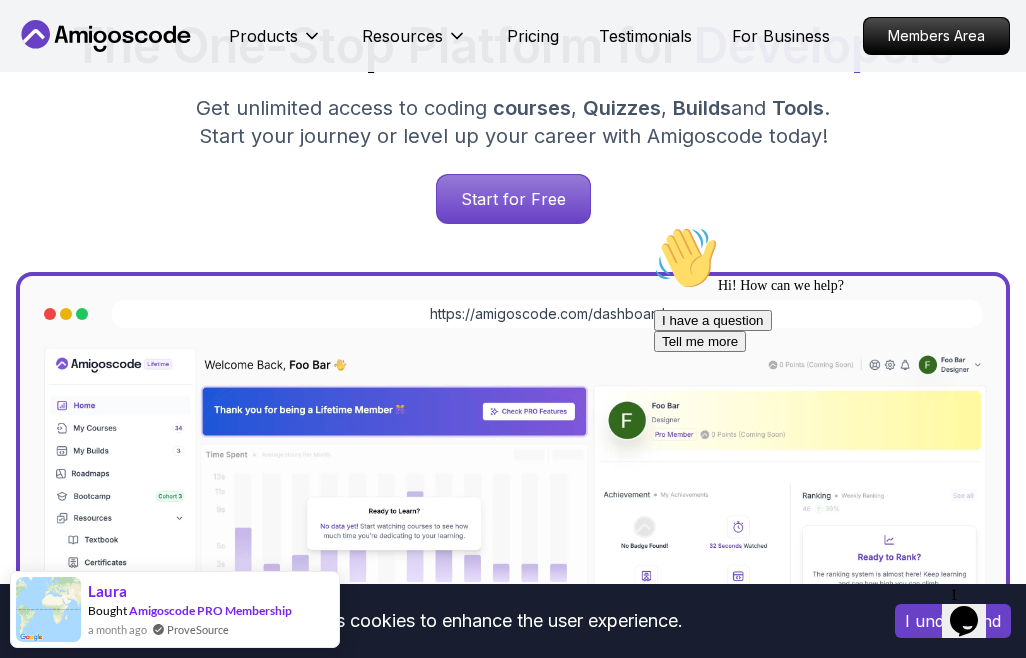 scroll, scrollTop: 400, scrollLeft: 0, axis: vertical 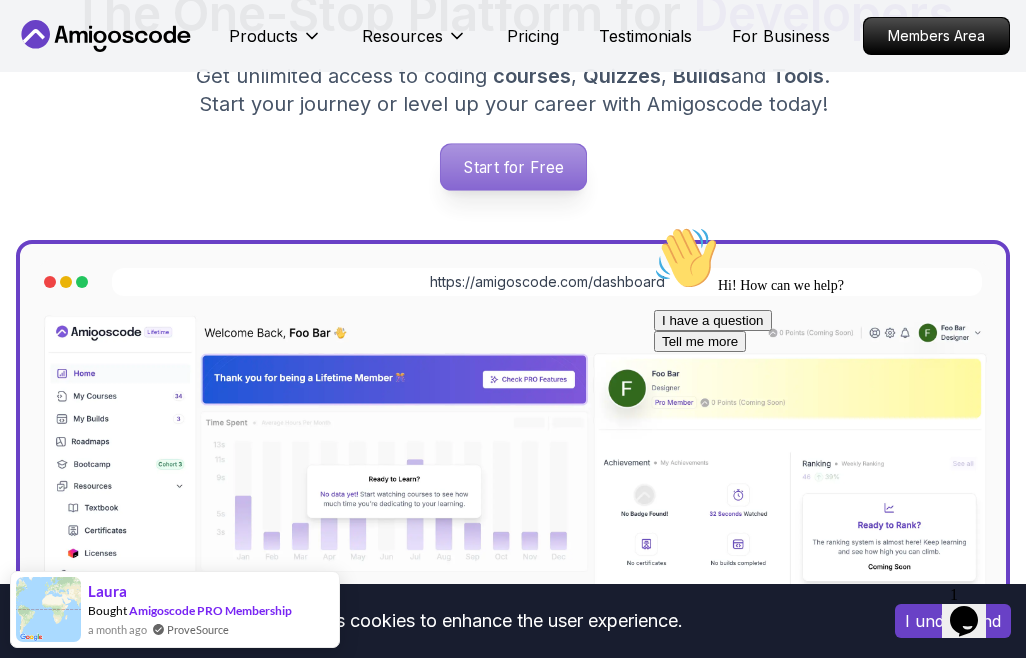 click on "Start for Free" at bounding box center (512, 167) 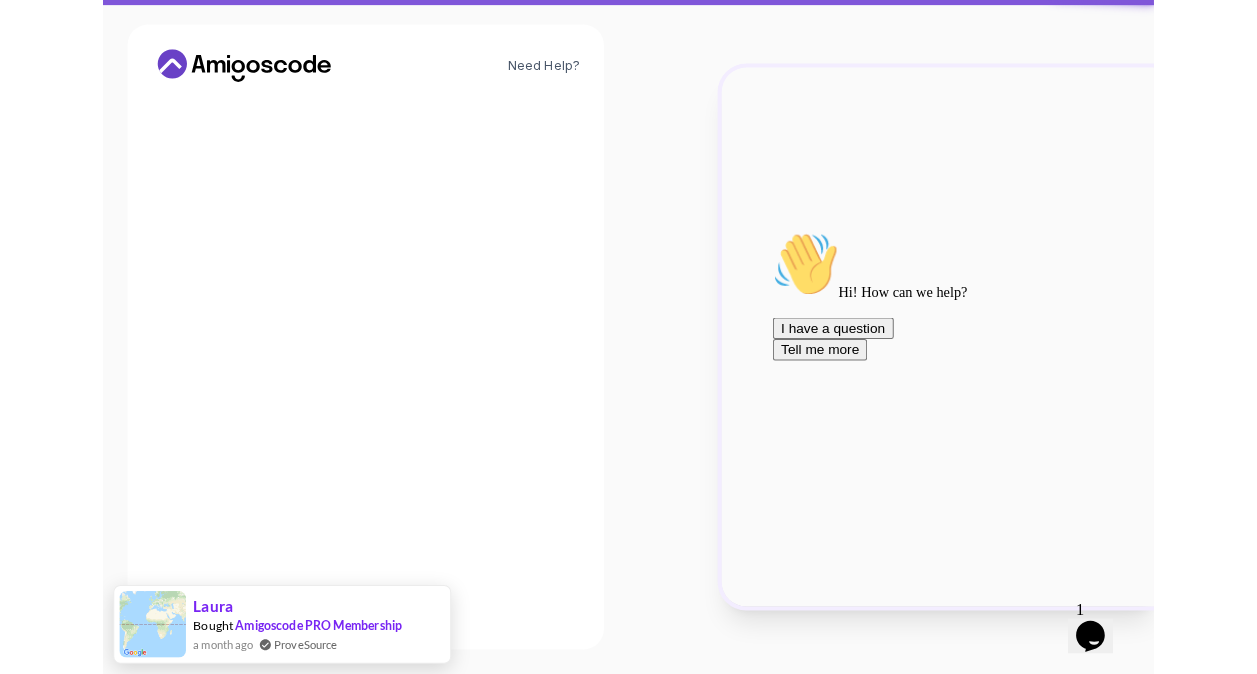 scroll, scrollTop: 0, scrollLeft: 0, axis: both 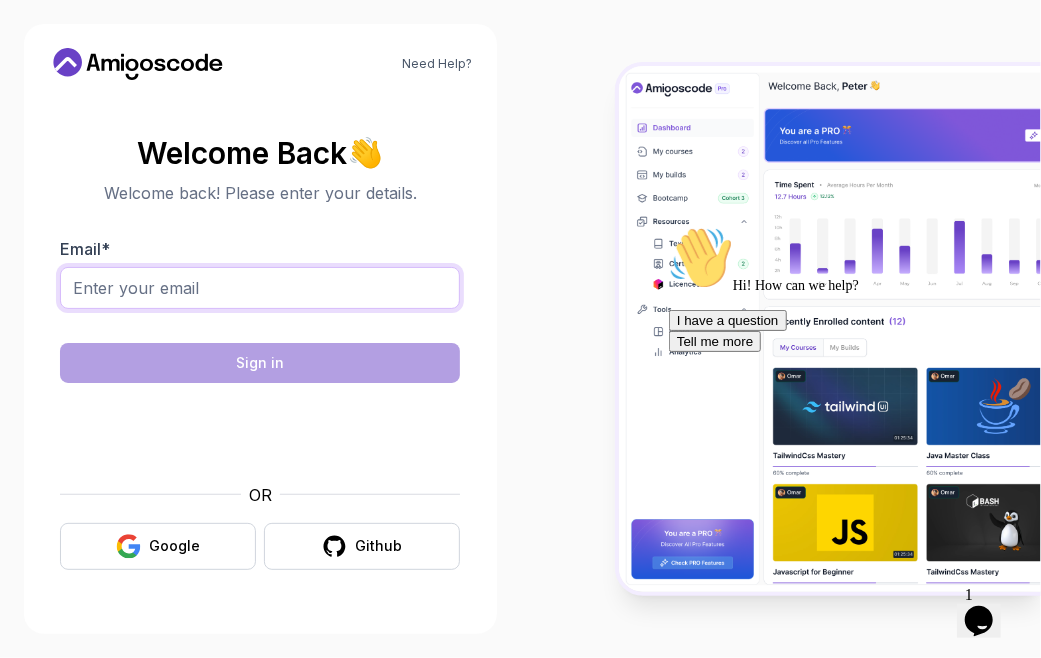 click on "Email *" at bounding box center (260, 288) 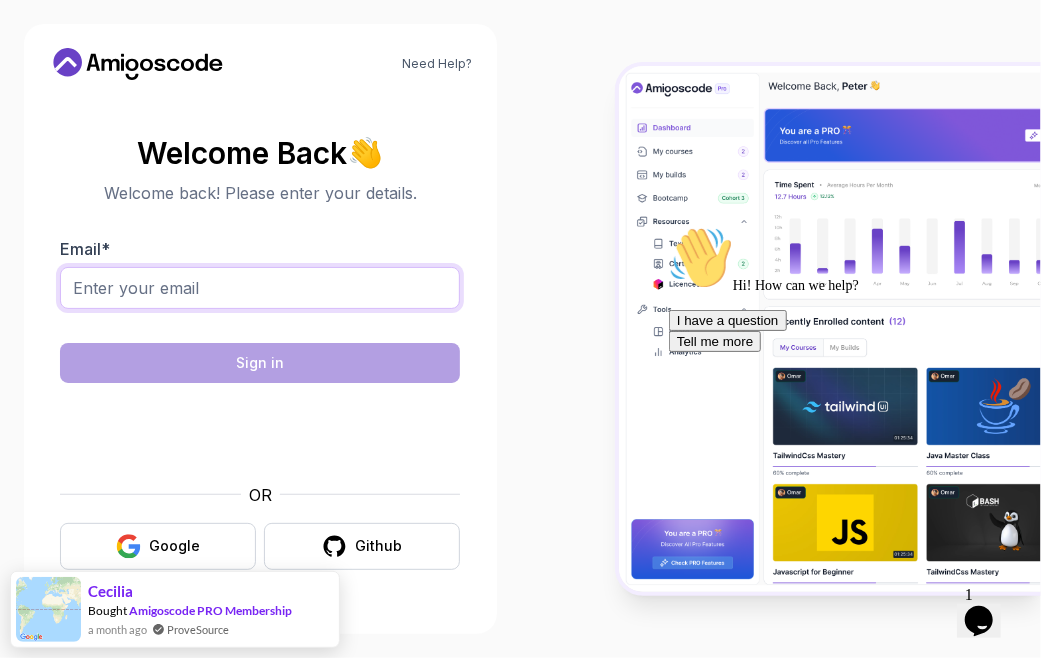 type on "treesukon.fms@gmail.com" 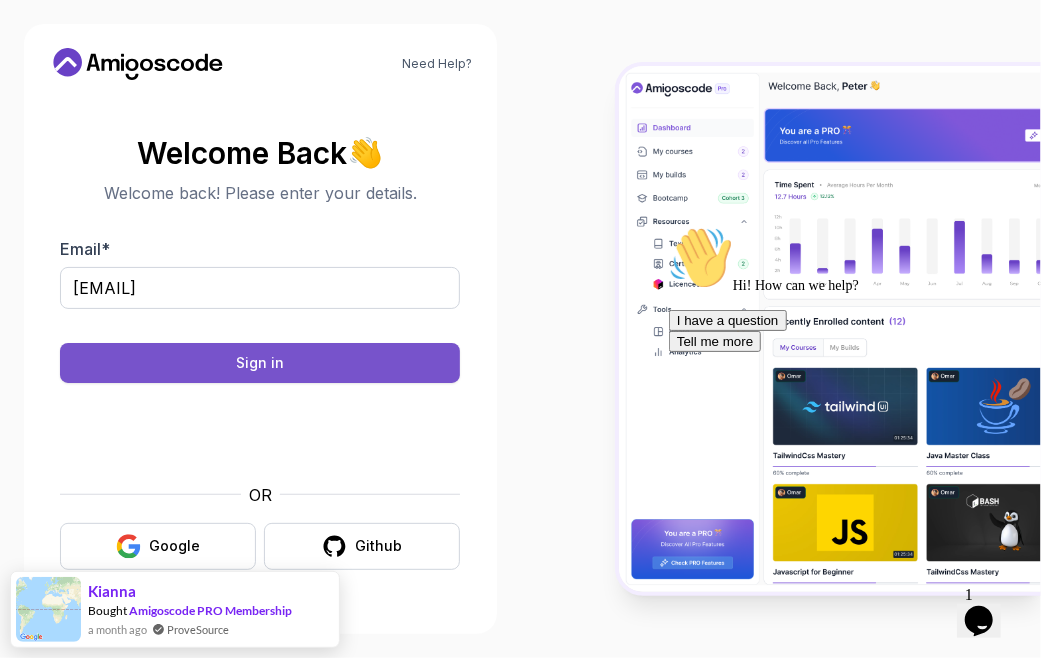 click on "Sign in" at bounding box center (260, 363) 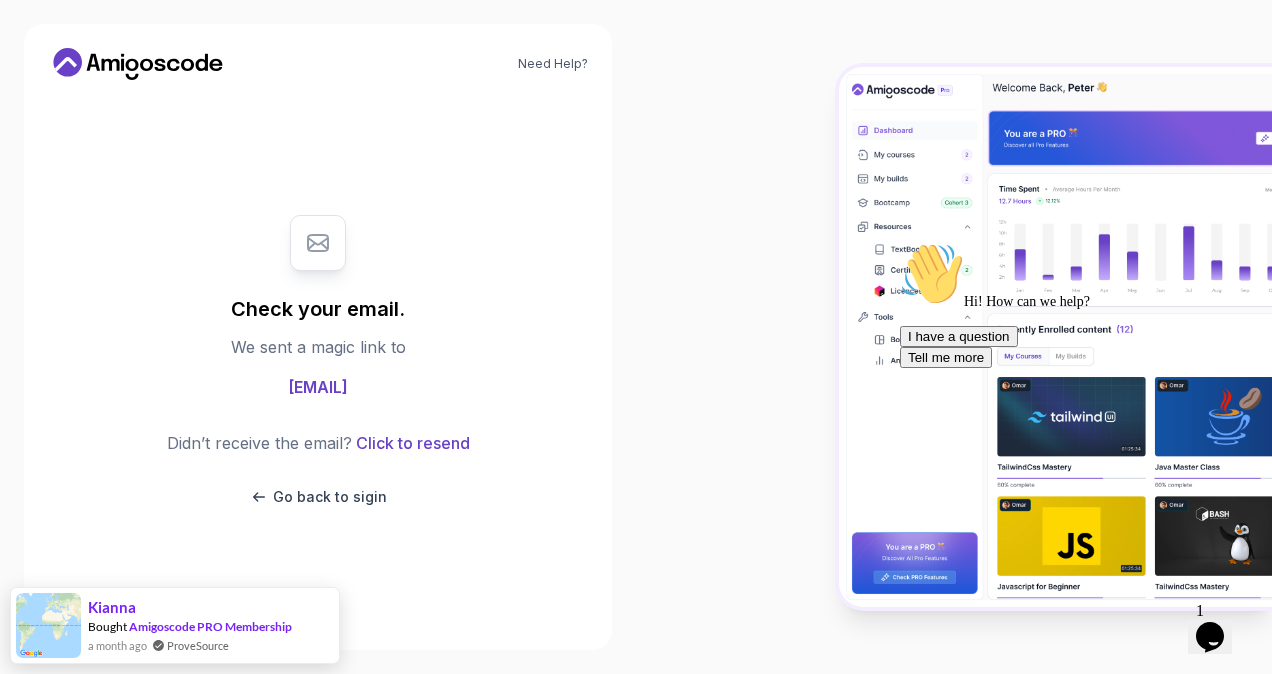 click at bounding box center (954, 337) 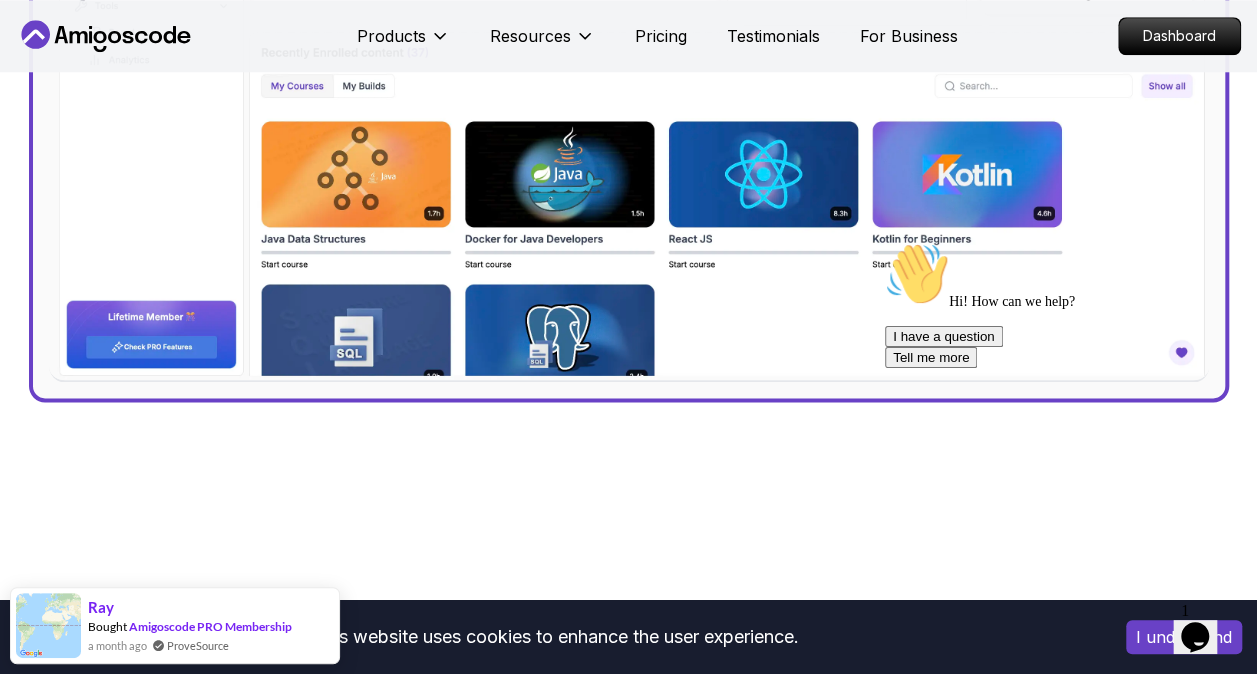 scroll, scrollTop: 1200, scrollLeft: 0, axis: vertical 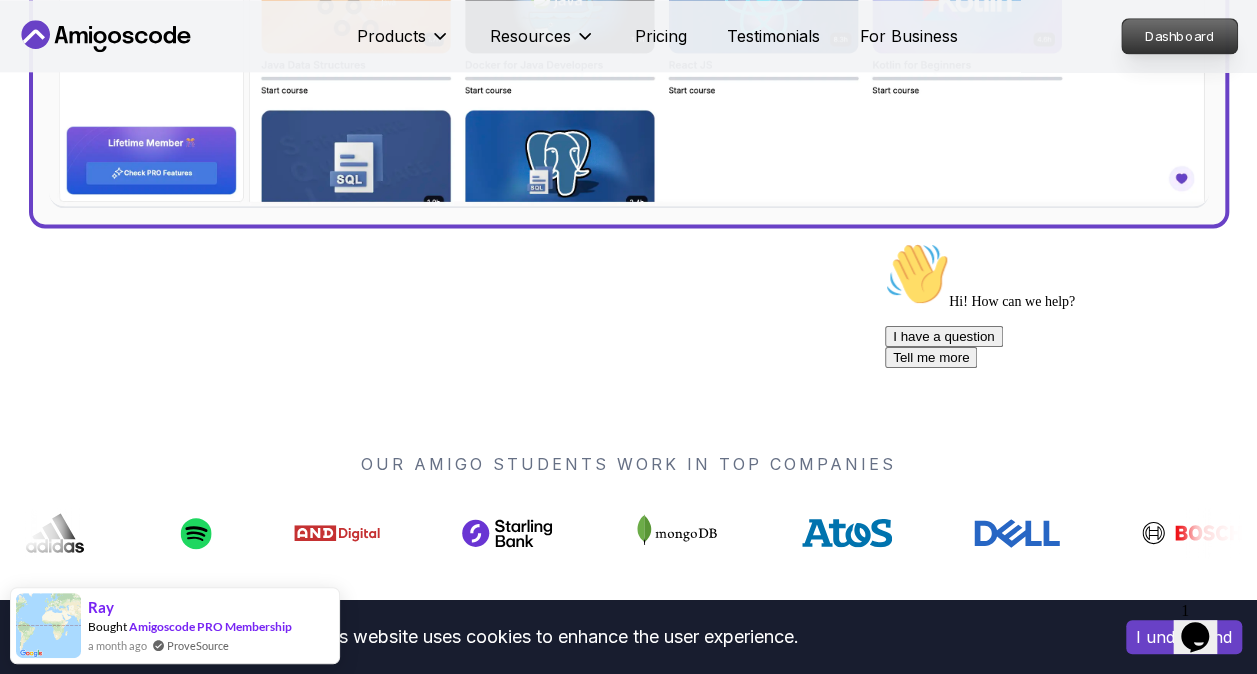 click on "Dashboard" at bounding box center (1179, 36) 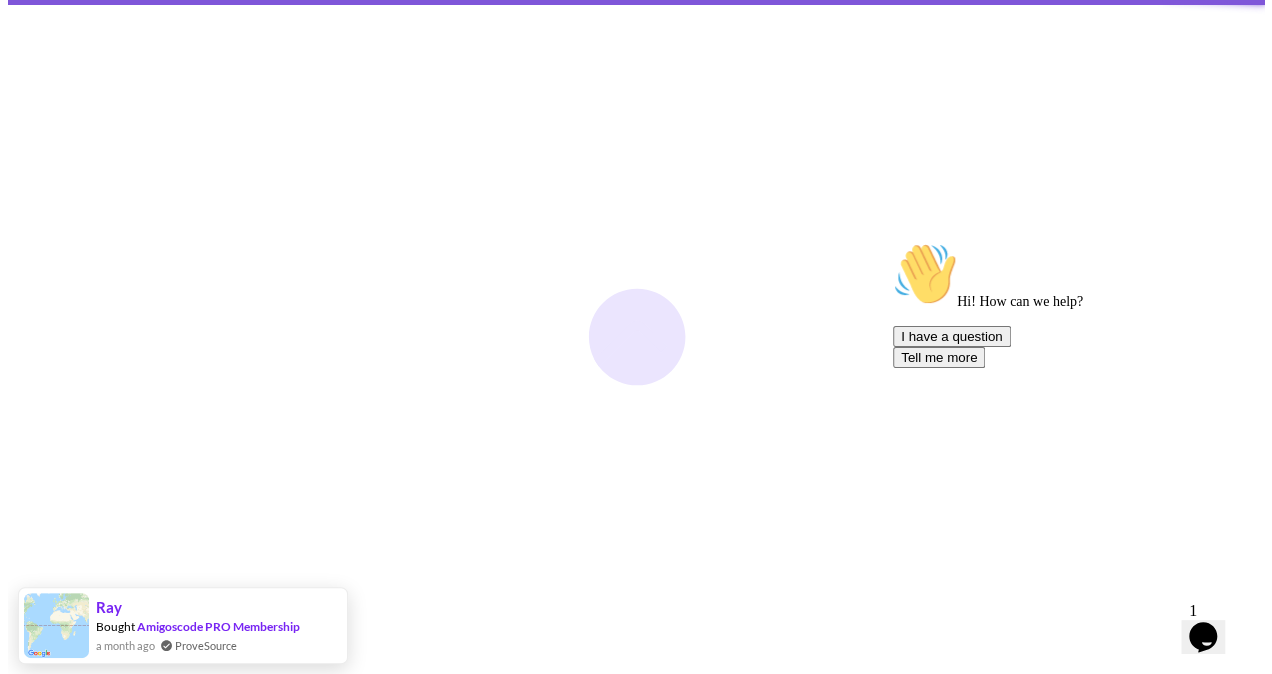 scroll, scrollTop: 0, scrollLeft: 0, axis: both 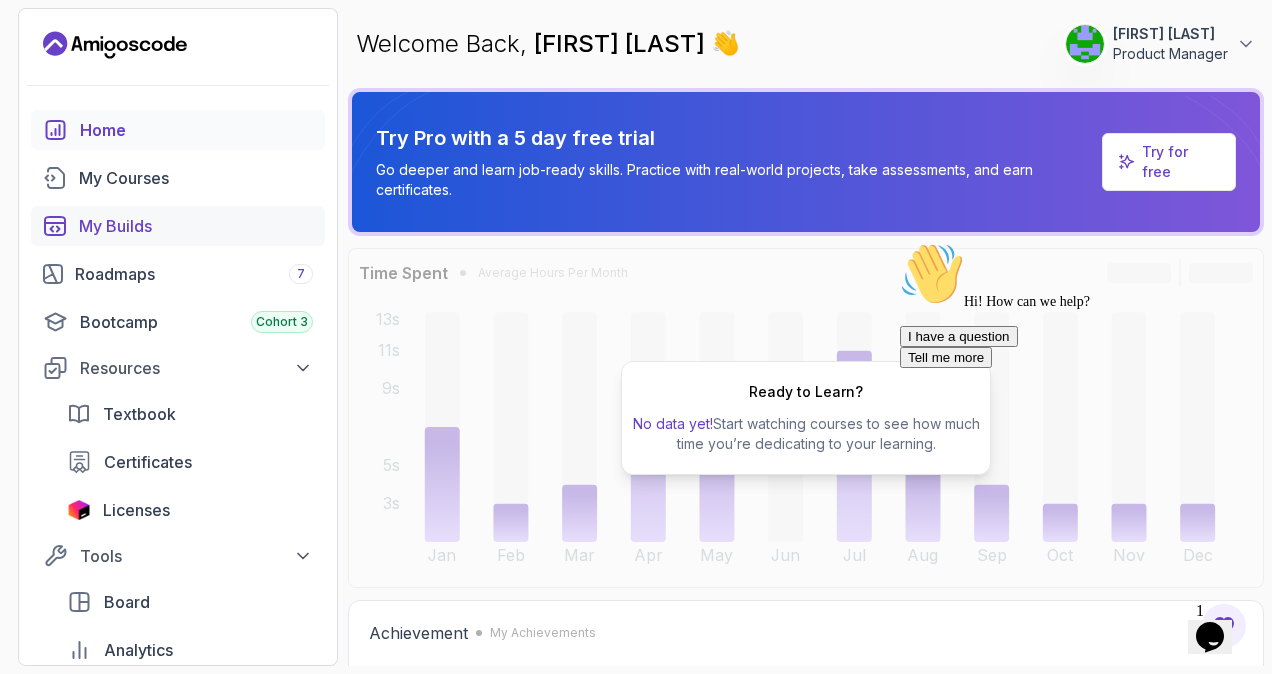 click on "My Builds" at bounding box center [196, 226] 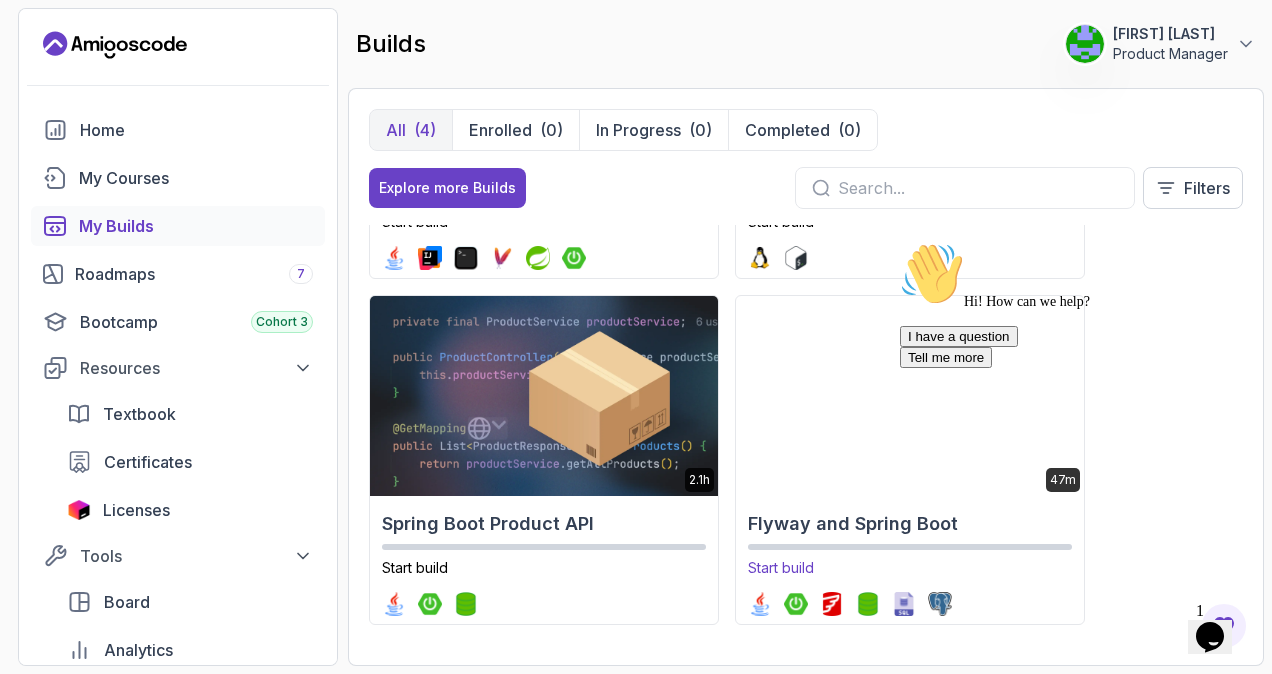 scroll, scrollTop: 0, scrollLeft: 0, axis: both 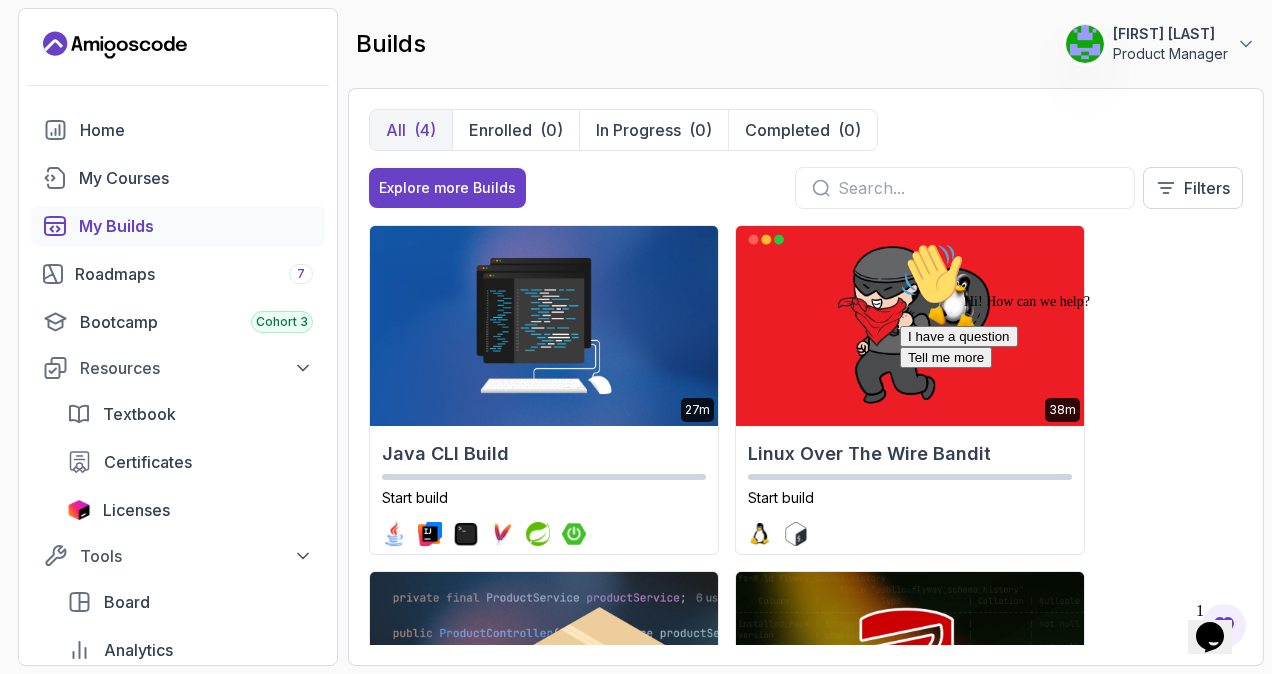 click at bounding box center (900, 242) 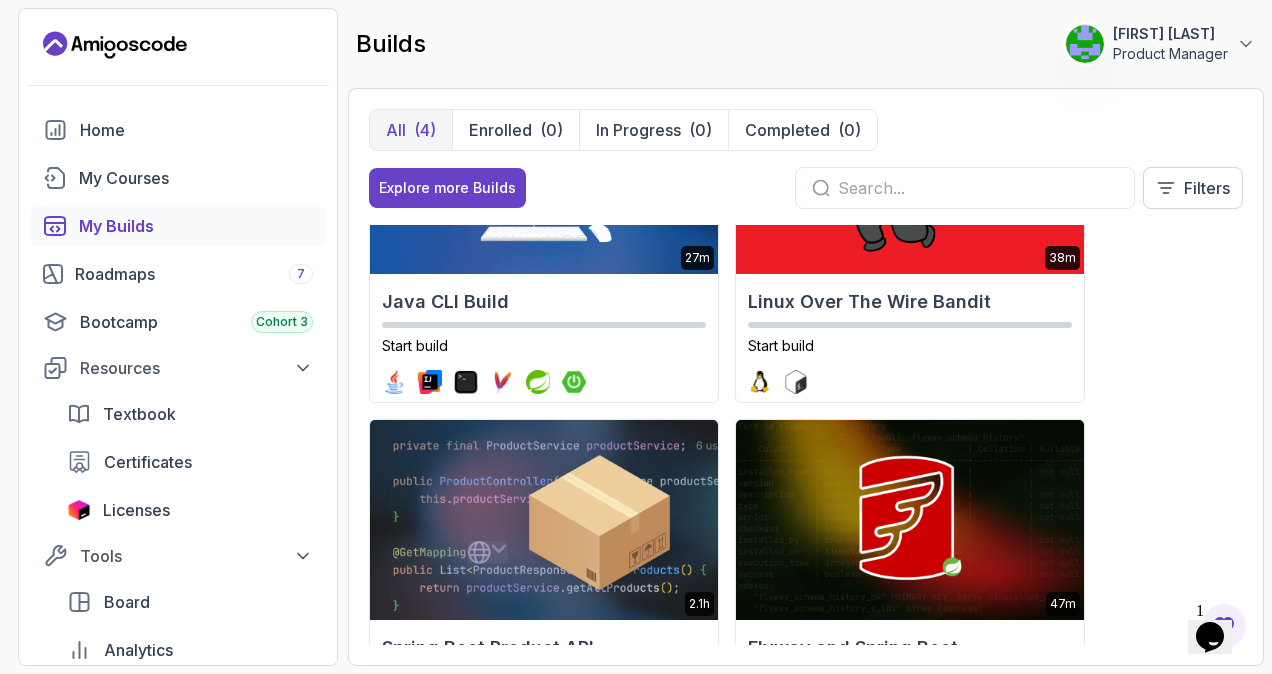 scroll, scrollTop: 0, scrollLeft: 0, axis: both 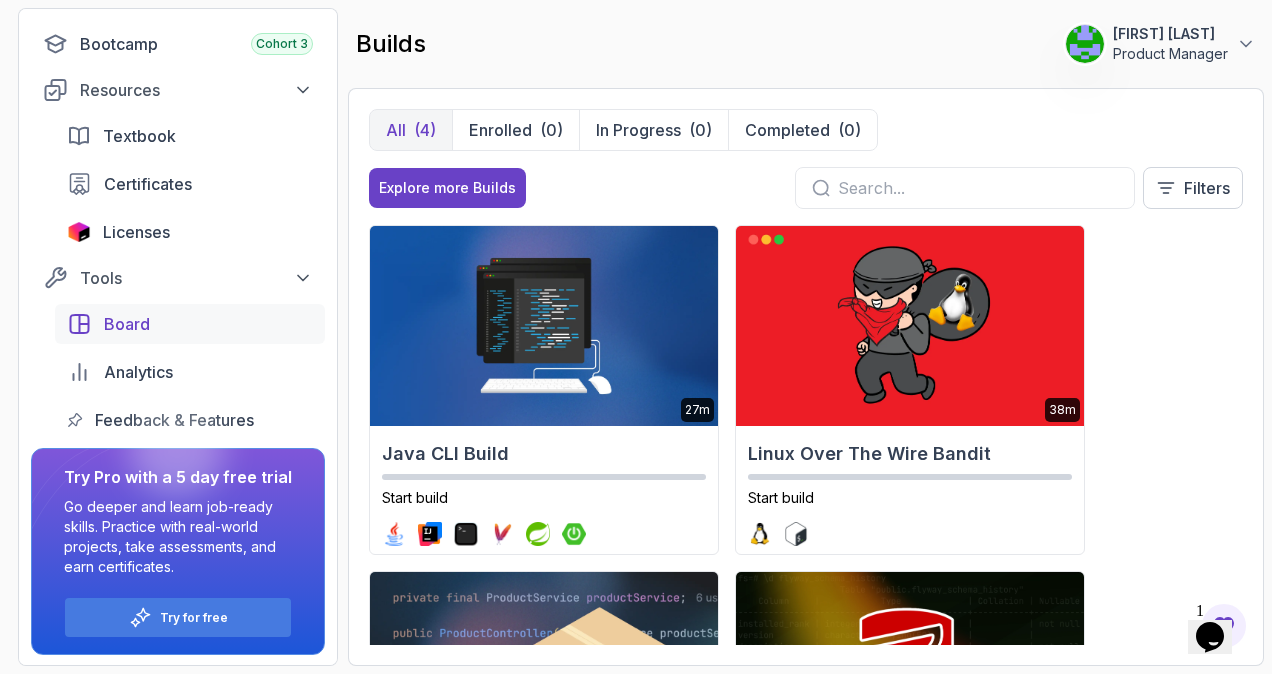 click on "Board" at bounding box center [208, 324] 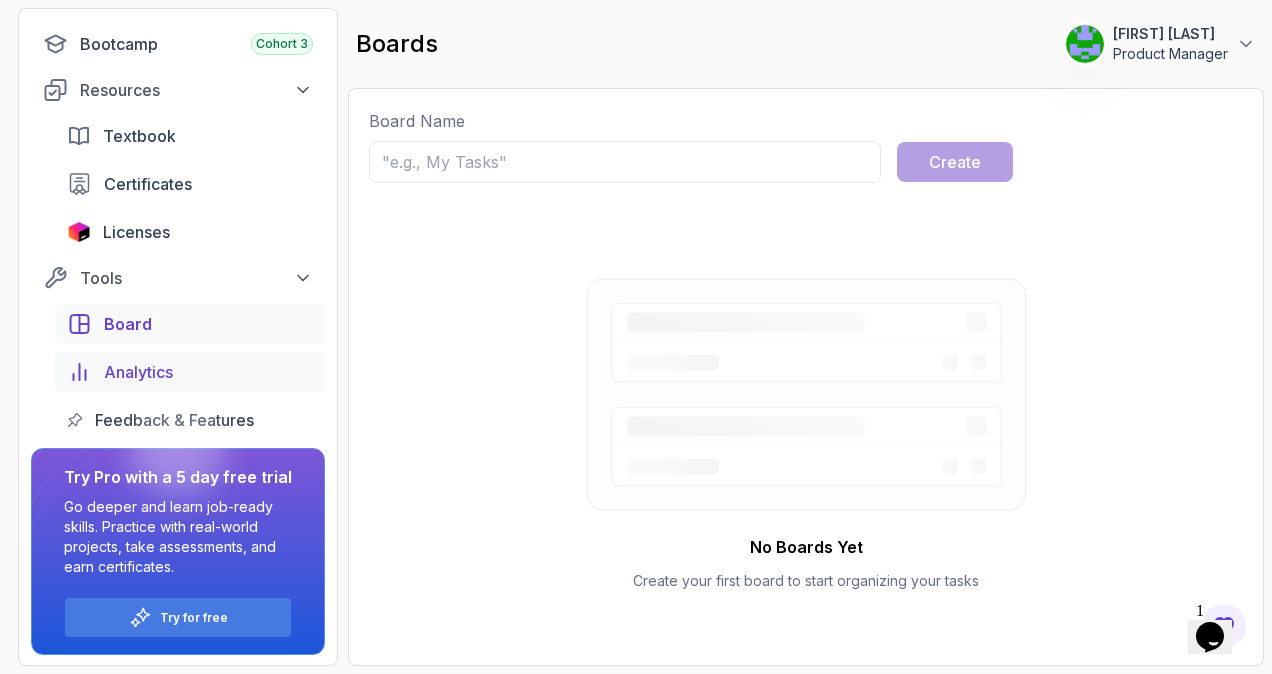 click on "Analytics" at bounding box center [208, 372] 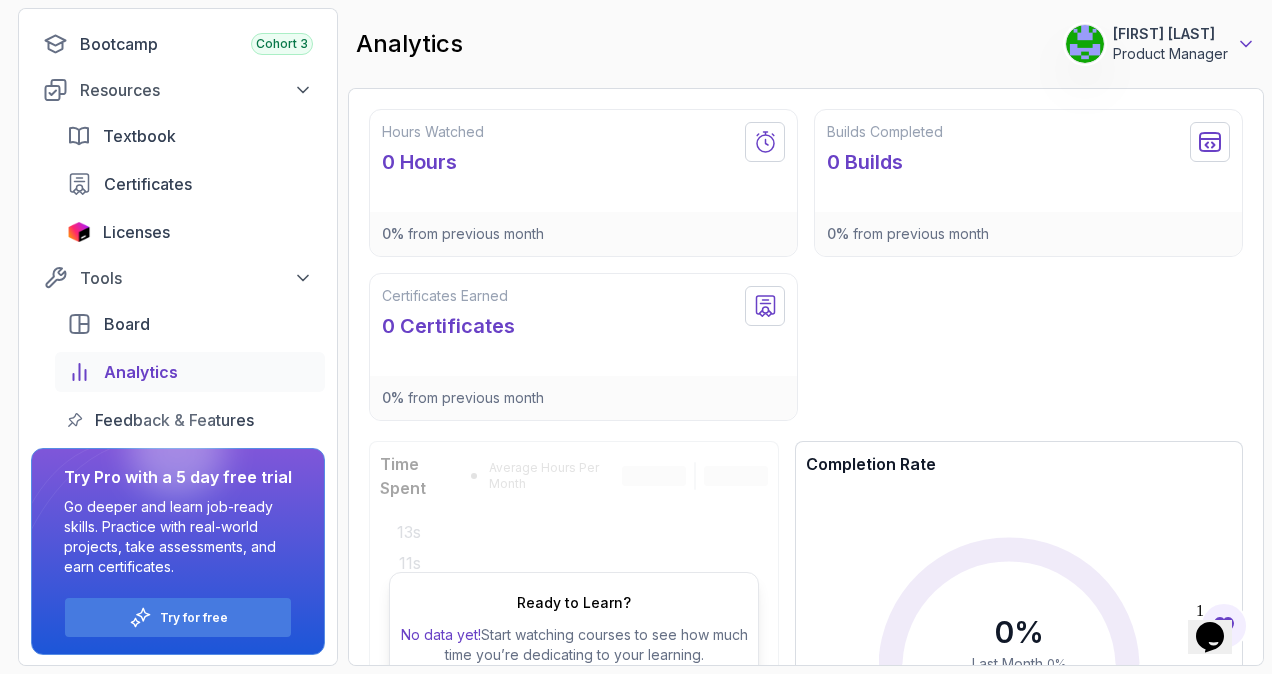 click 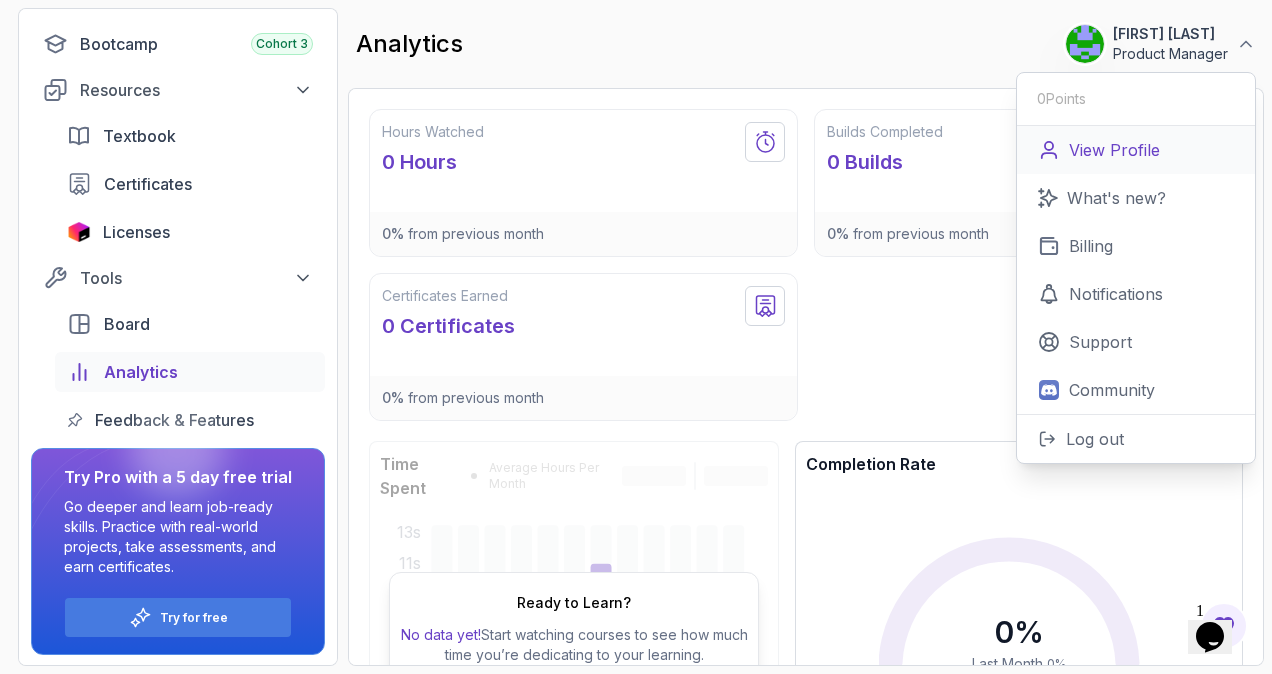 click on "View Profile" at bounding box center (1114, 150) 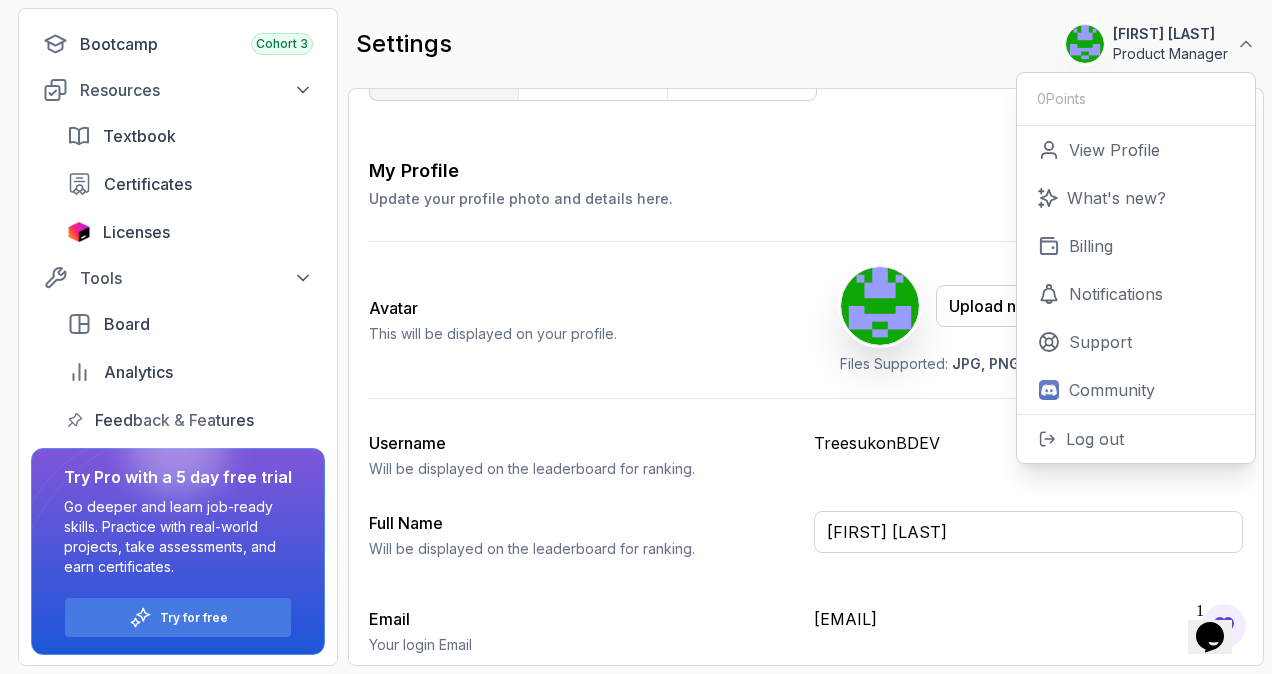 scroll, scrollTop: 0, scrollLeft: 0, axis: both 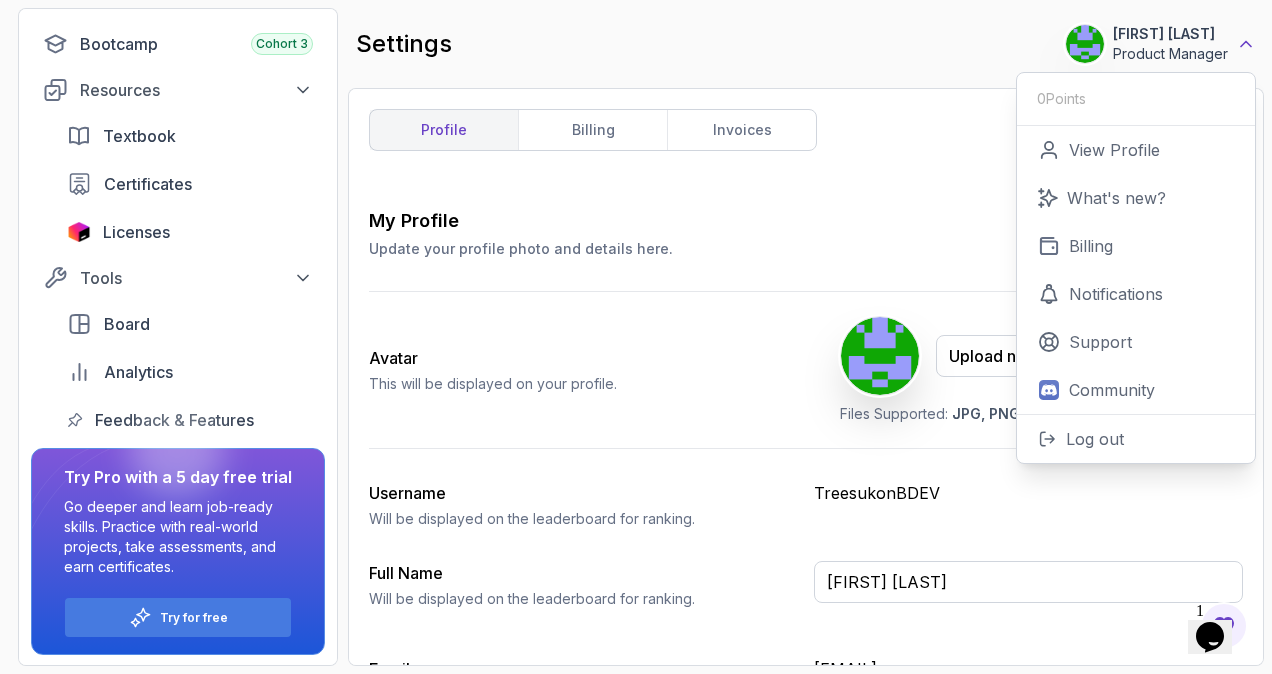 click 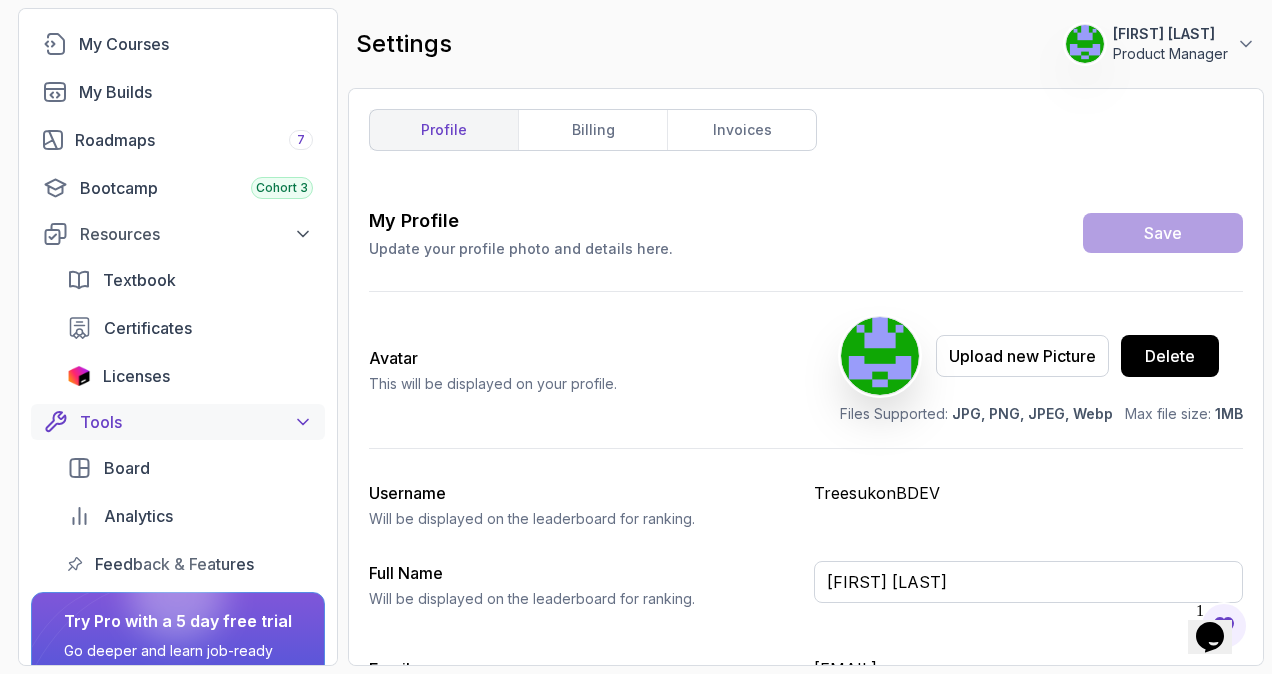 scroll, scrollTop: 0, scrollLeft: 0, axis: both 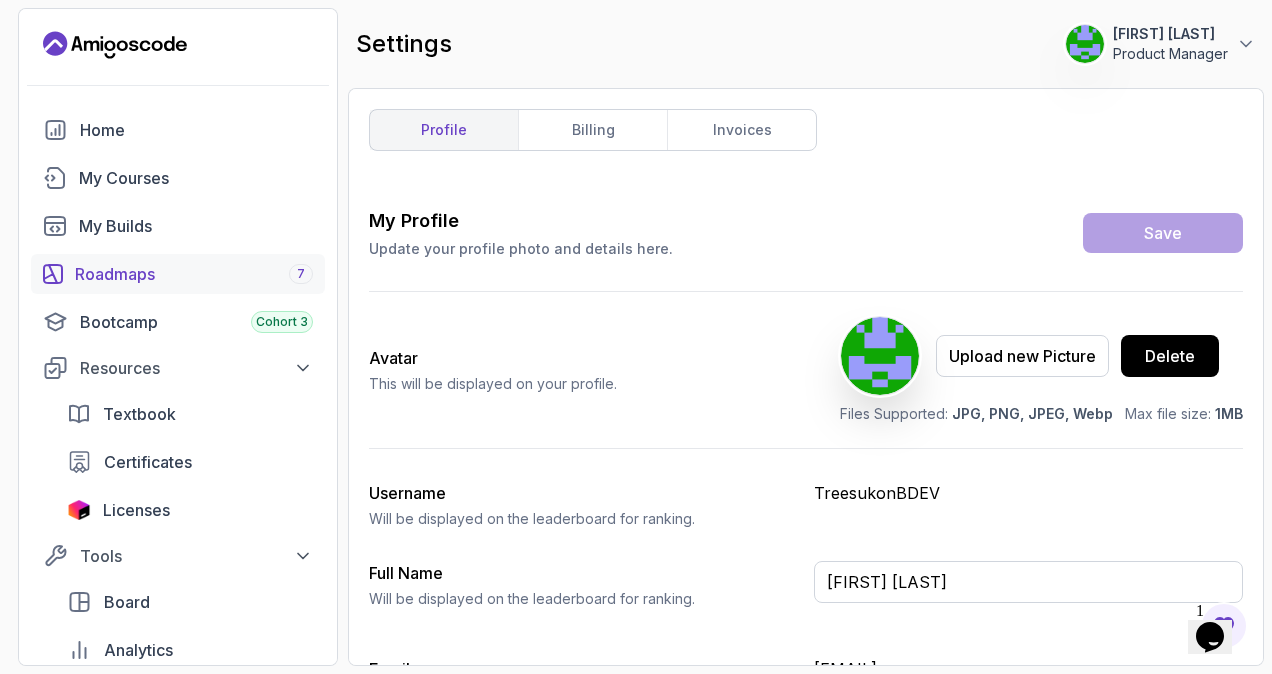 click on "Roadmaps 7" at bounding box center [194, 274] 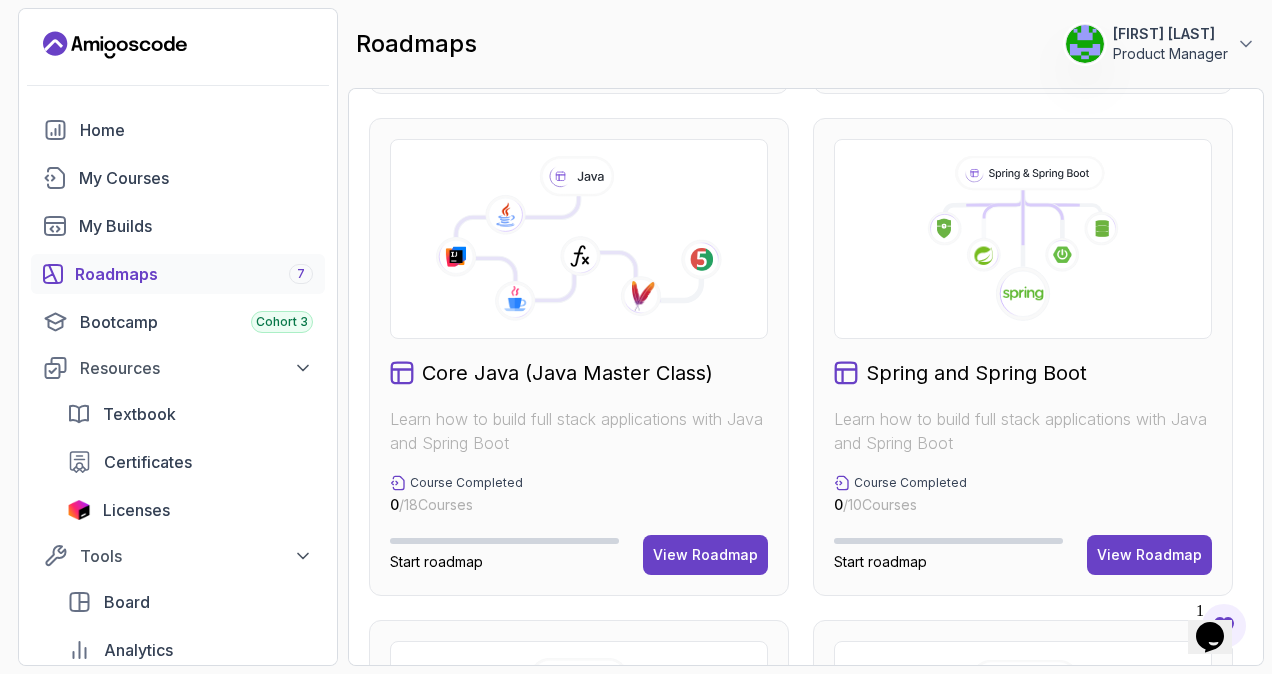 scroll, scrollTop: 600, scrollLeft: 0, axis: vertical 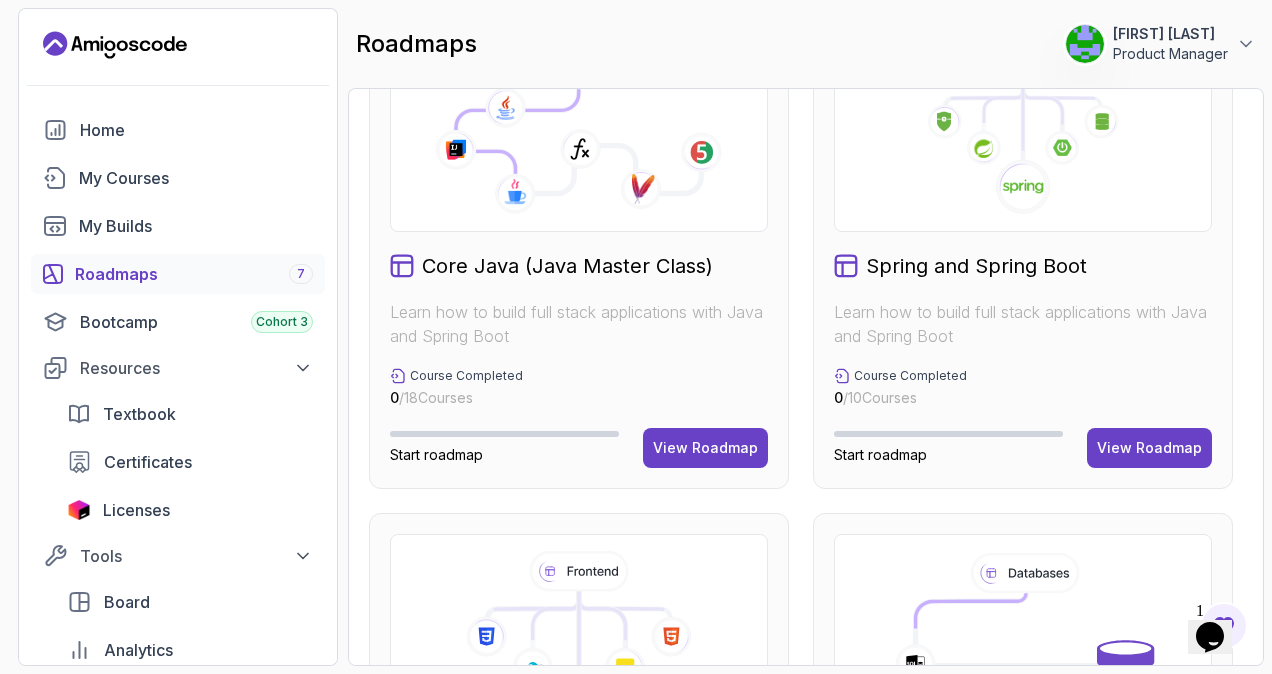 click on "roadmaps   0  Points 1 Treesukon B Product Manager" at bounding box center [806, 44] 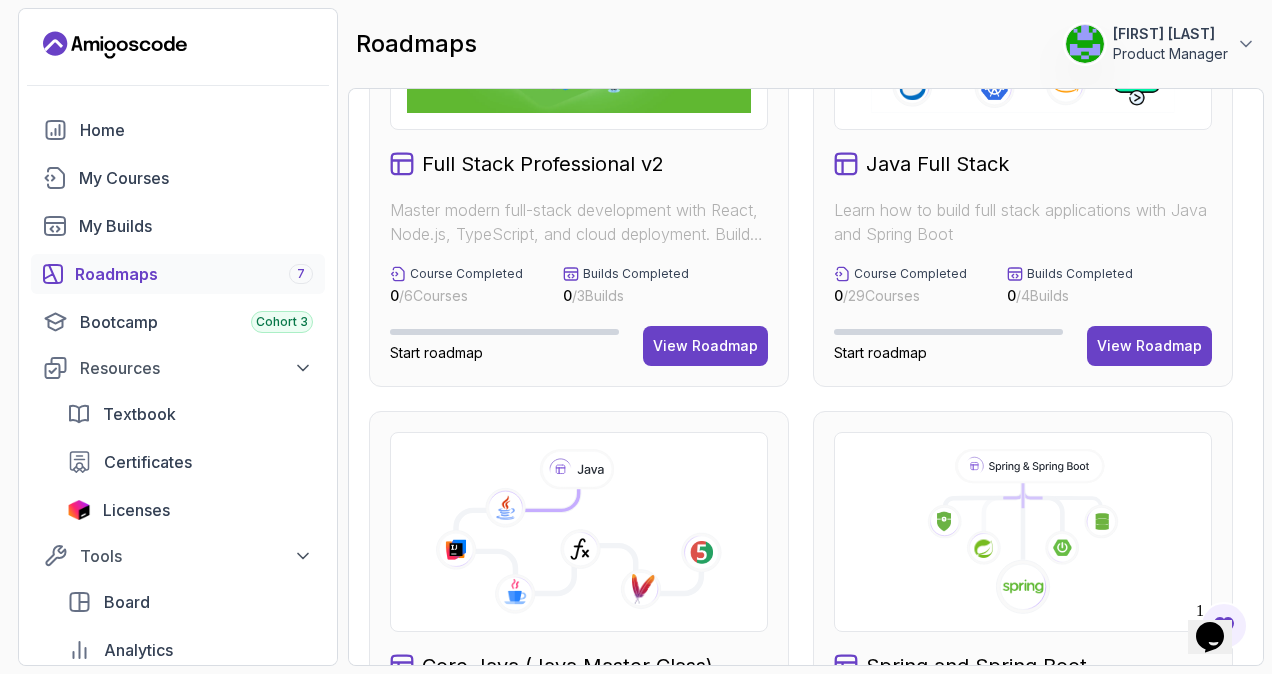 scroll, scrollTop: 0, scrollLeft: 0, axis: both 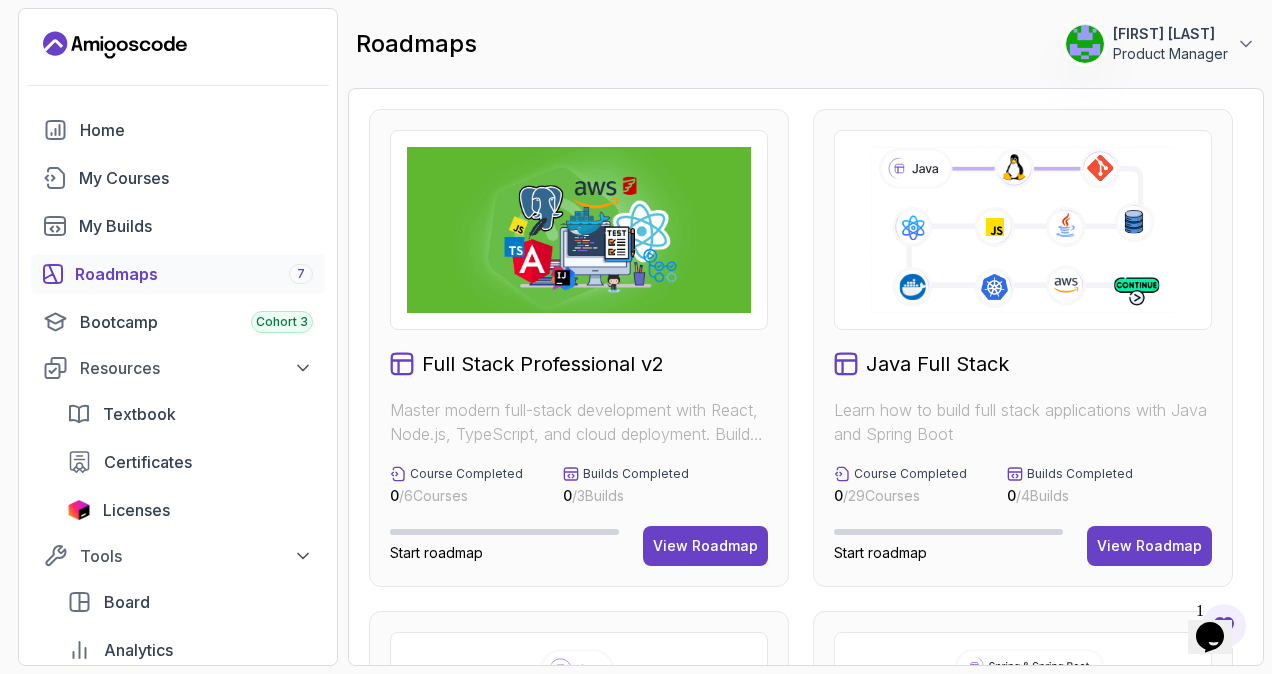 click on "roadmaps   0  Points 1 Treesukon B Product Manager" at bounding box center [806, 44] 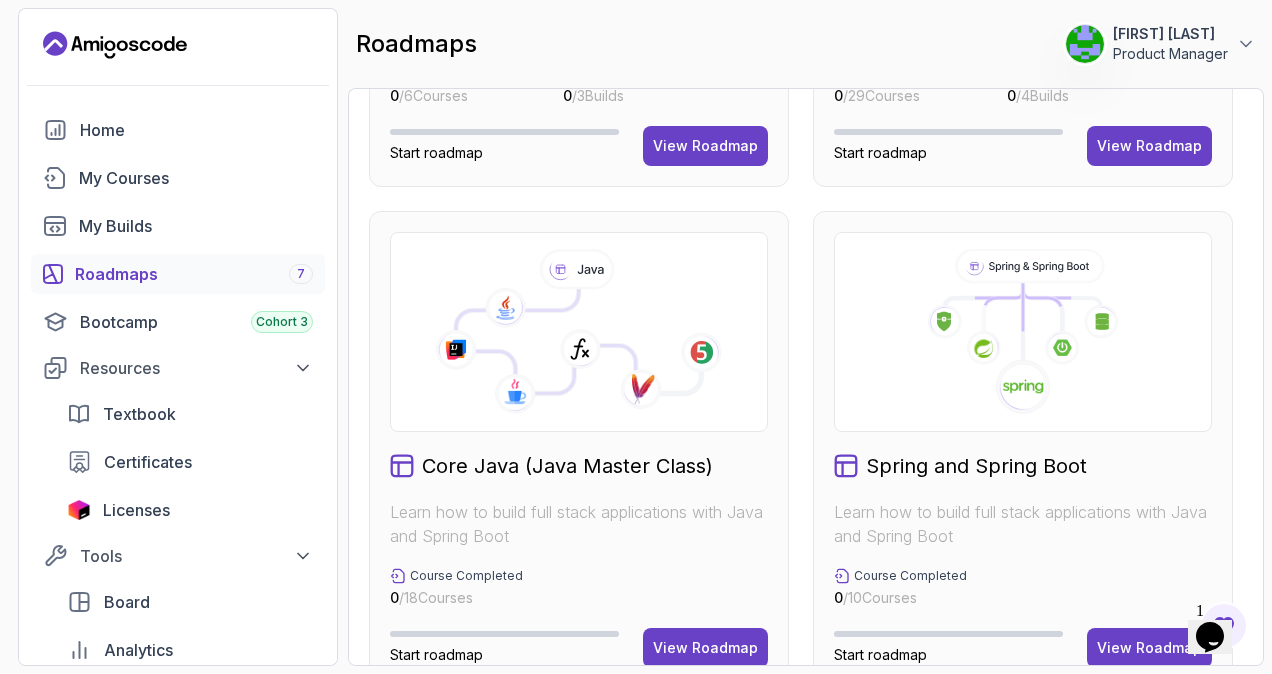 scroll, scrollTop: 0, scrollLeft: 0, axis: both 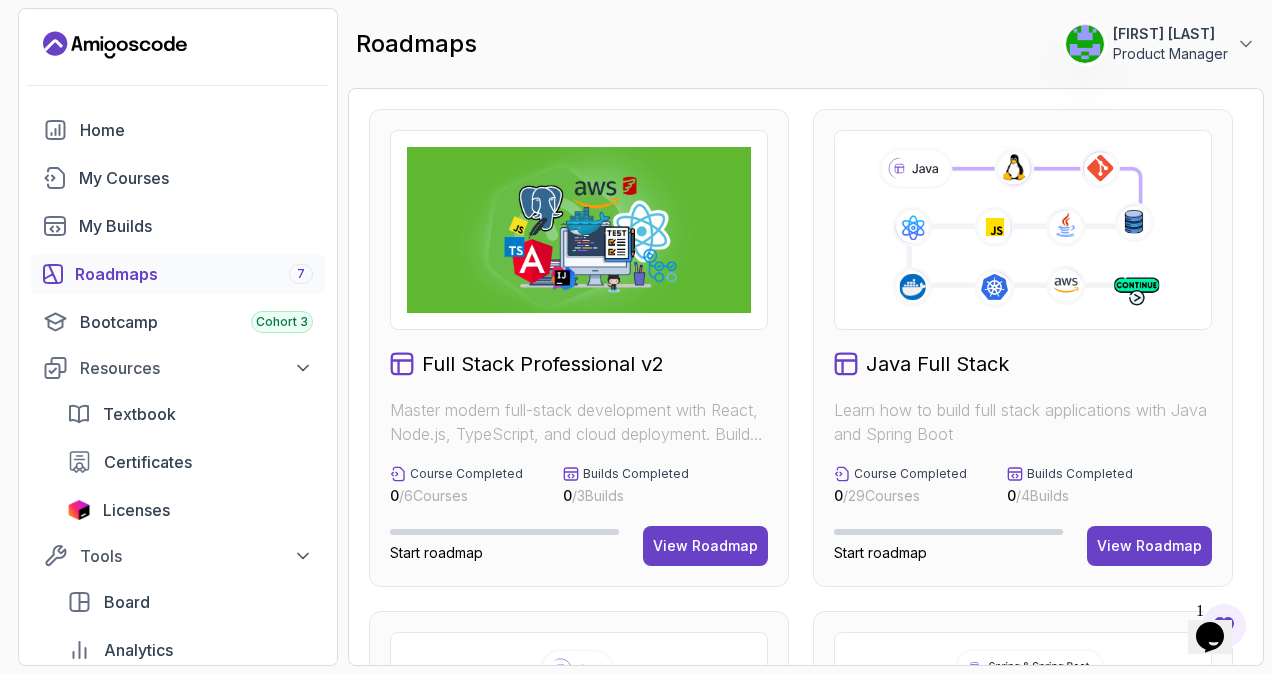click on "roadmaps   0  Points 1 Treesukon B Product Manager" at bounding box center (806, 44) 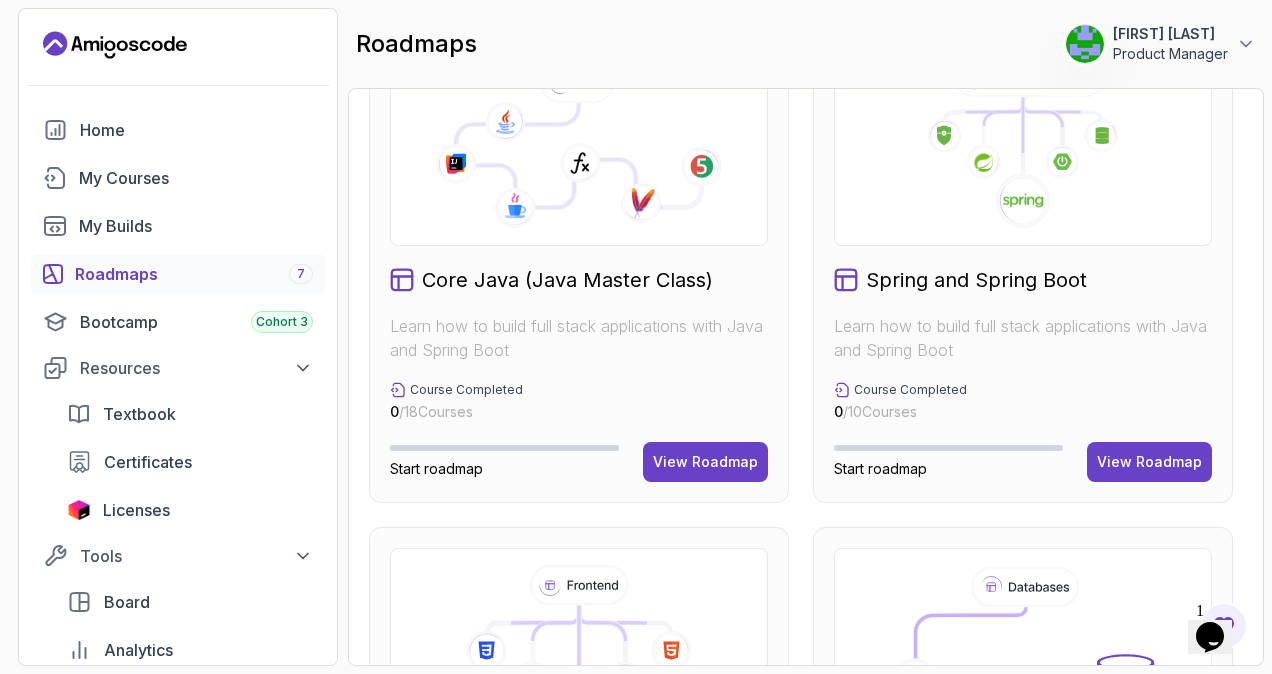 scroll, scrollTop: 500, scrollLeft: 0, axis: vertical 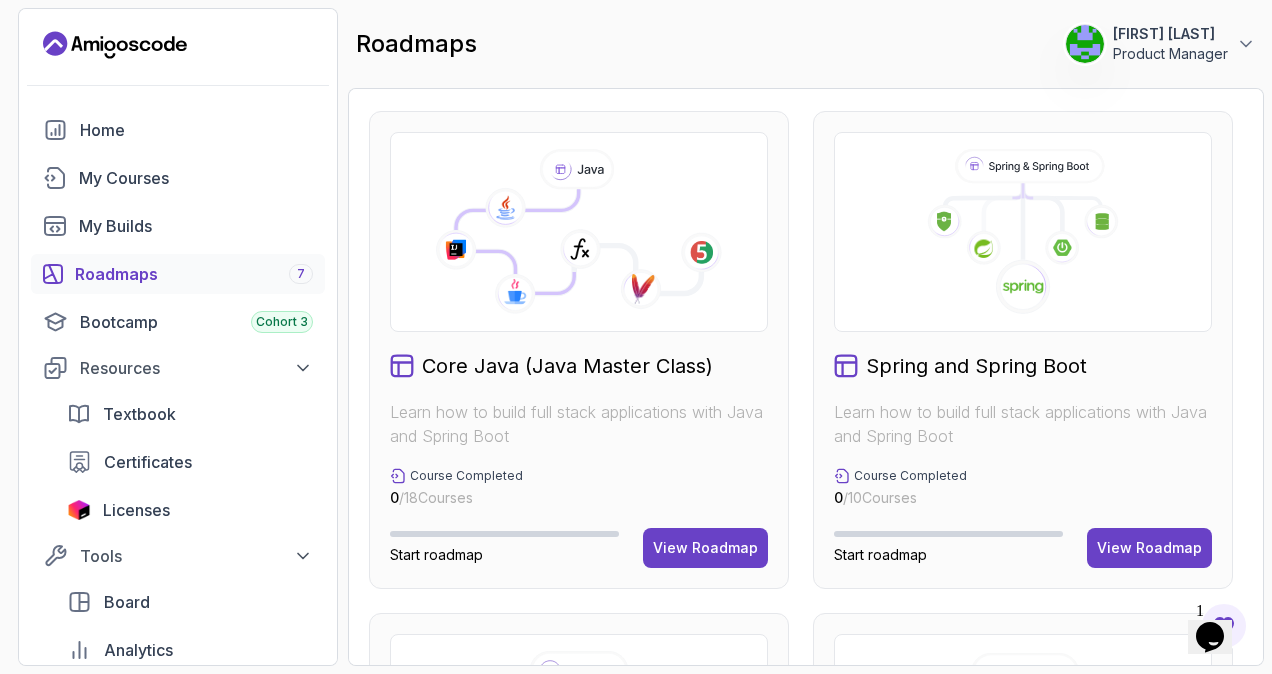 click on "Product Manager" at bounding box center [1170, 54] 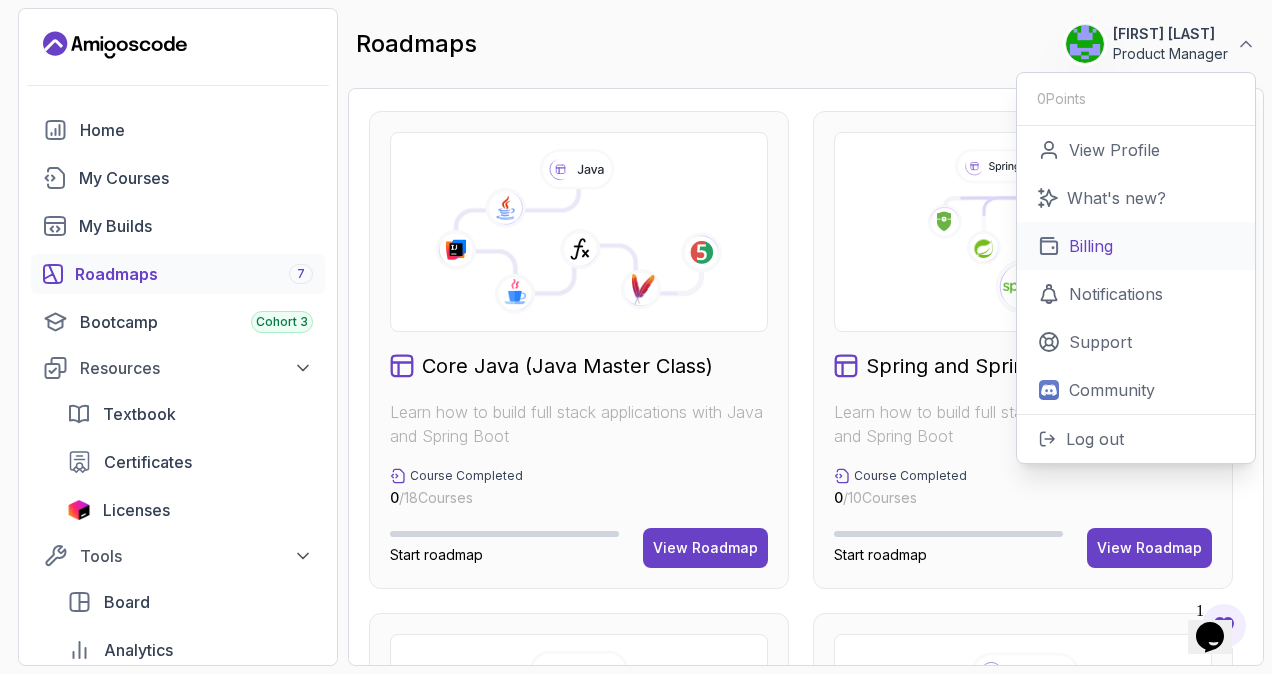 click on "Billing" at bounding box center (1091, 246) 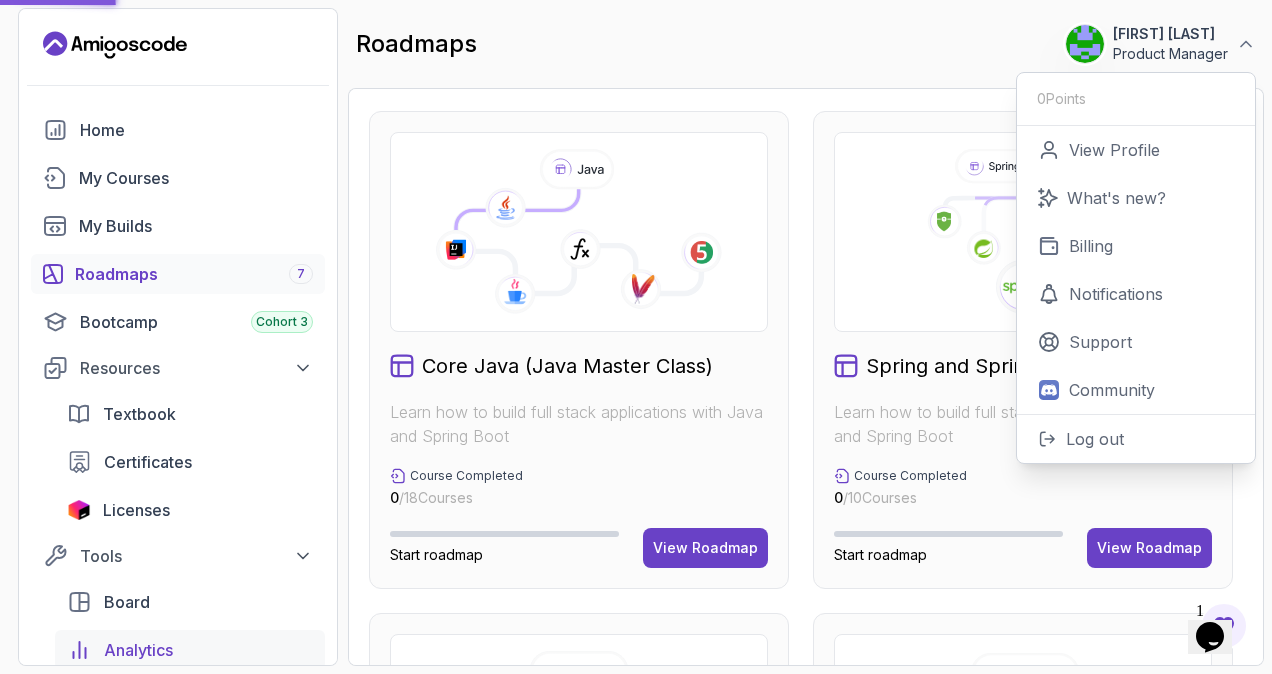 scroll, scrollTop: 278, scrollLeft: 0, axis: vertical 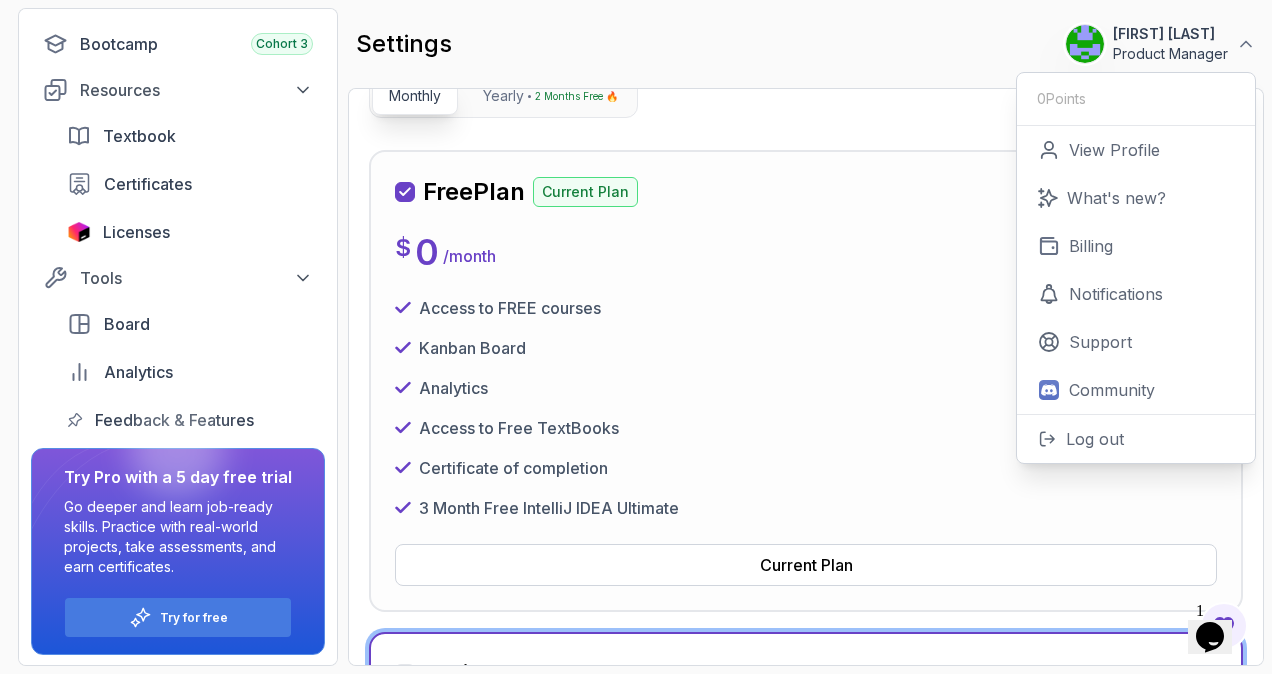 drag, startPoint x: 1248, startPoint y: 39, endPoint x: 1214, endPoint y: 47, distance: 34.928497 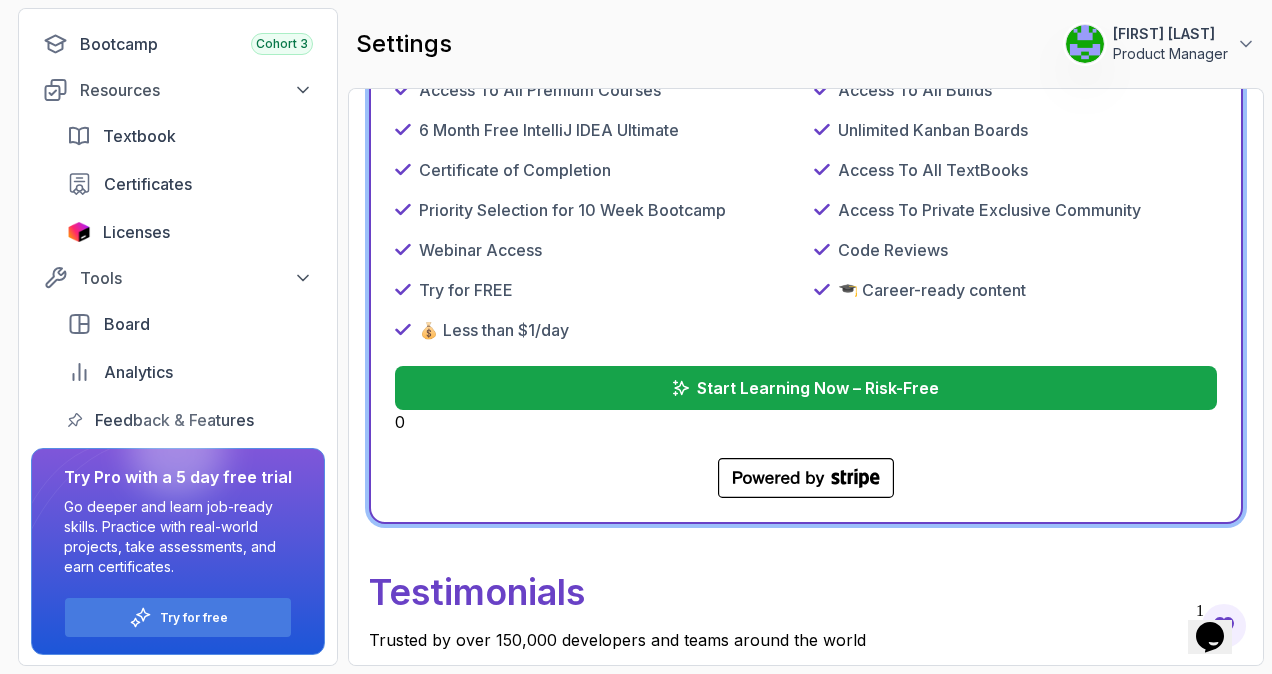 scroll, scrollTop: 417, scrollLeft: 0, axis: vertical 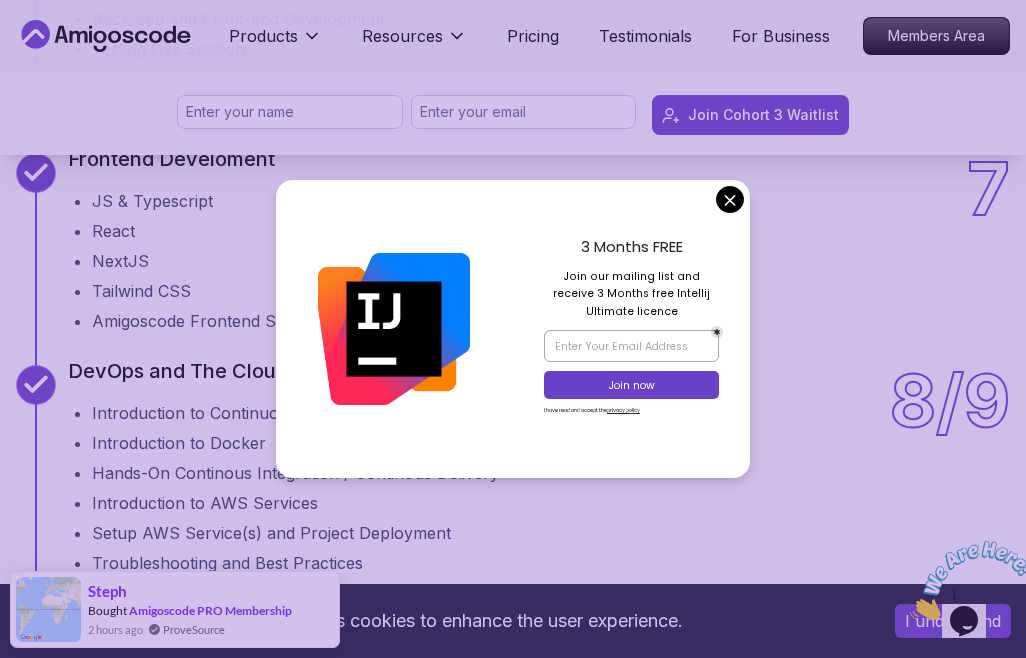 click on "This website uses cookies to enhance the user experience. I understand Products Resources Pricing Testimonials For Business Members Area Products Resources Pricing Testimonials For Business Members Area Join Cohort 3 Waitlist 10 Week  Bootcamp Are you ready to embark on an immersive coding adventure that will transform you into a skilled full-stack developer in just 10 weeks? Join Waitlist Now! Join Cohort 3 Waitlist Join Cohort 3 Waitlist What's inside? Amigoscode 10 Weeks Bootcamp   Discover more details about the bootcamp 10 Weeks Curriculum   Discover a detailed curriculum that guides you through key concepts and practical tasks. 01 Brainstorming Ideas / Understanding the Agile Process / Product Requirement Document Welcome Team Formation Projects Brainstorming Session Agile & Product Requirement Document (PRD) Live Session Open Office Information 01 02 System Design Database Design Entity Relationship Diagram (ERD) Live Session Database Design Implementation API Design Implementation 02 3-6 Open Office 7" at bounding box center (513, 2282) 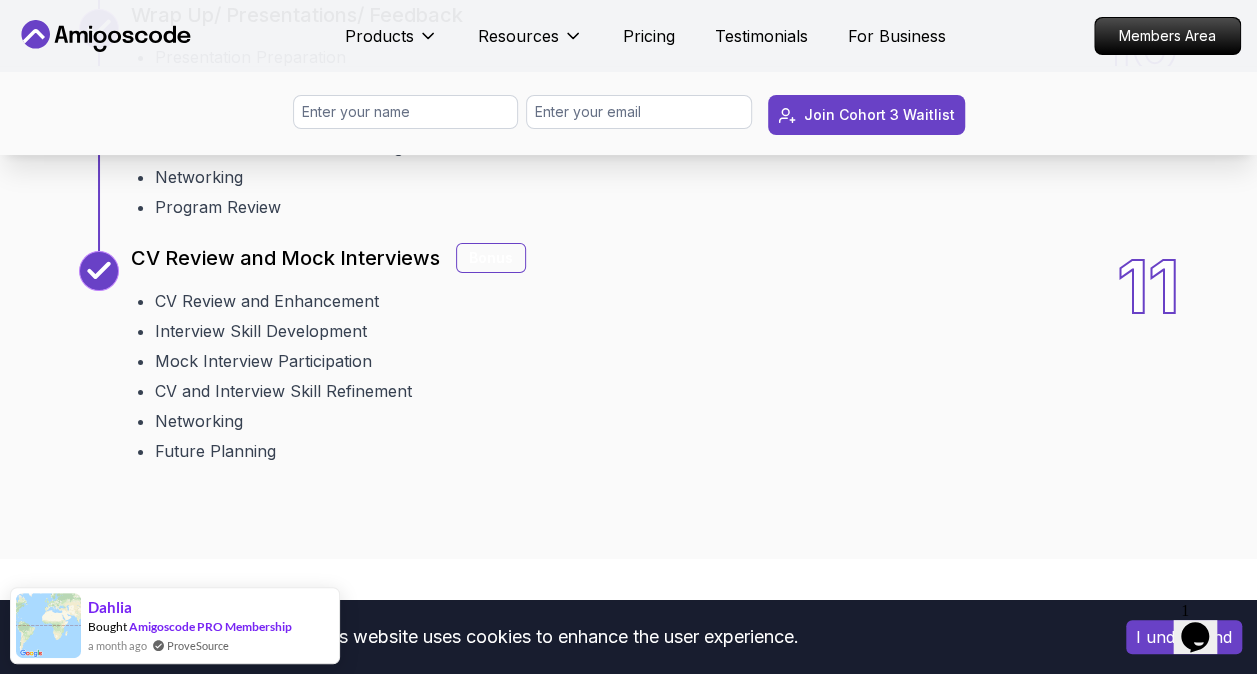 scroll, scrollTop: 3496, scrollLeft: 0, axis: vertical 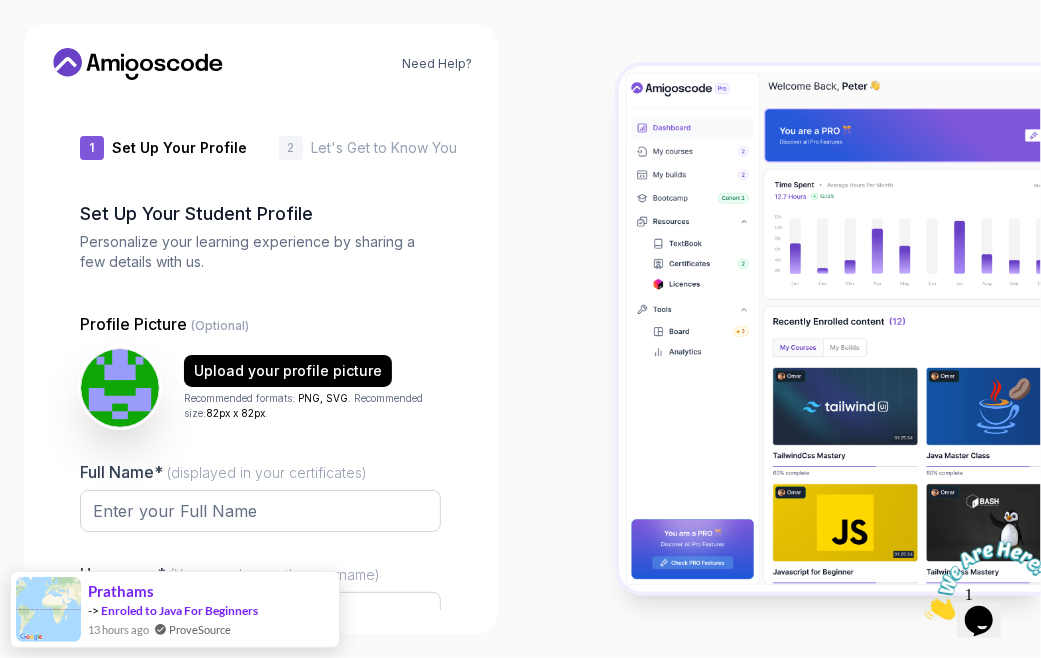 type on "[USERNAME]" 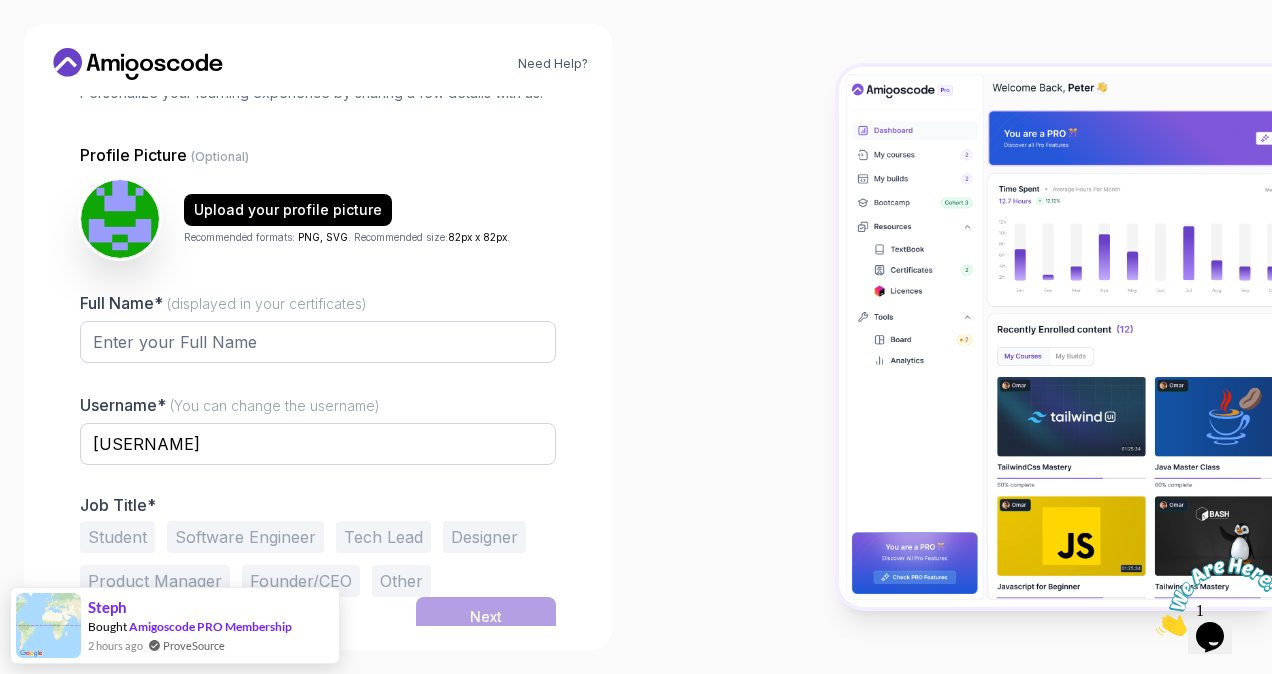 scroll, scrollTop: 158, scrollLeft: 0, axis: vertical 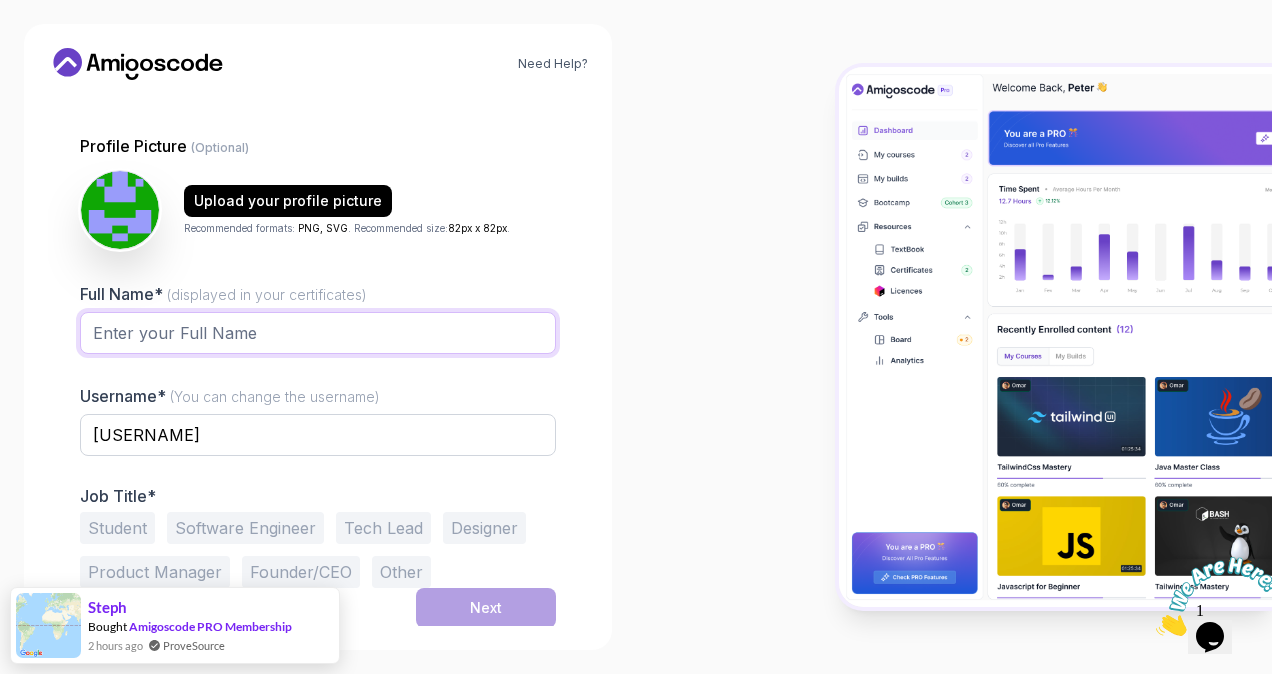 click on "Full Name*   (displayed in your certificates)" at bounding box center [318, 333] 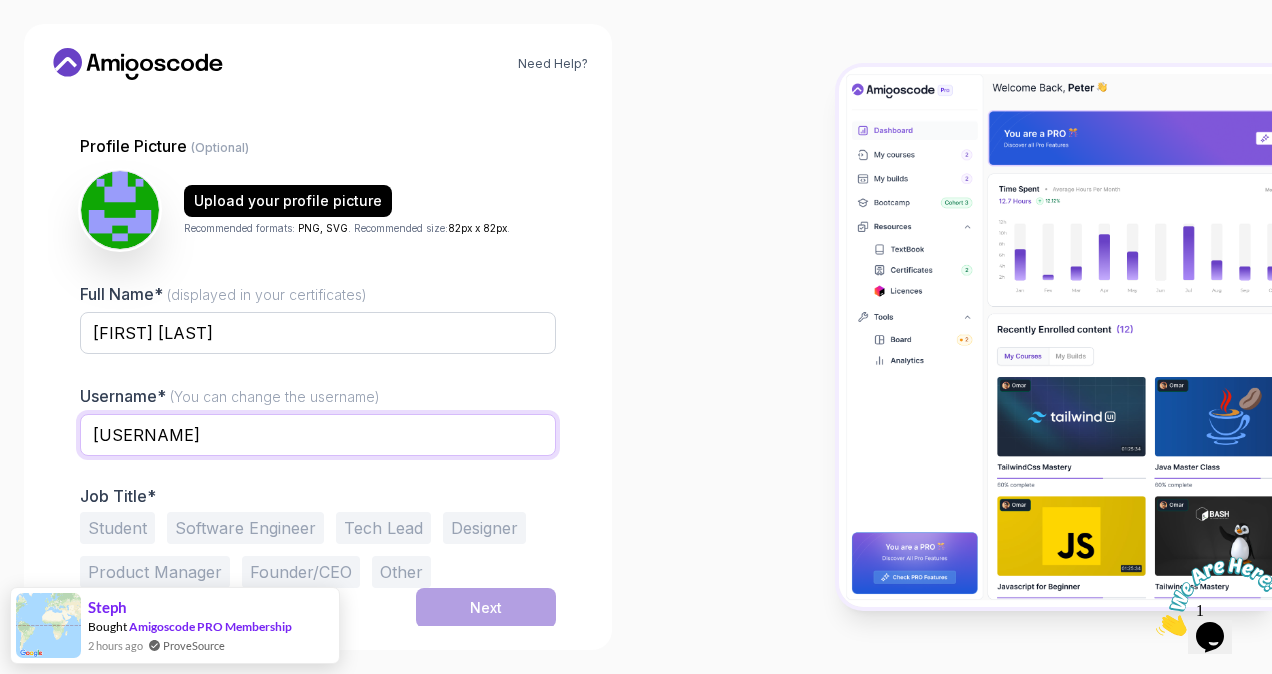 click on "[USERNAME]" at bounding box center (318, 435) 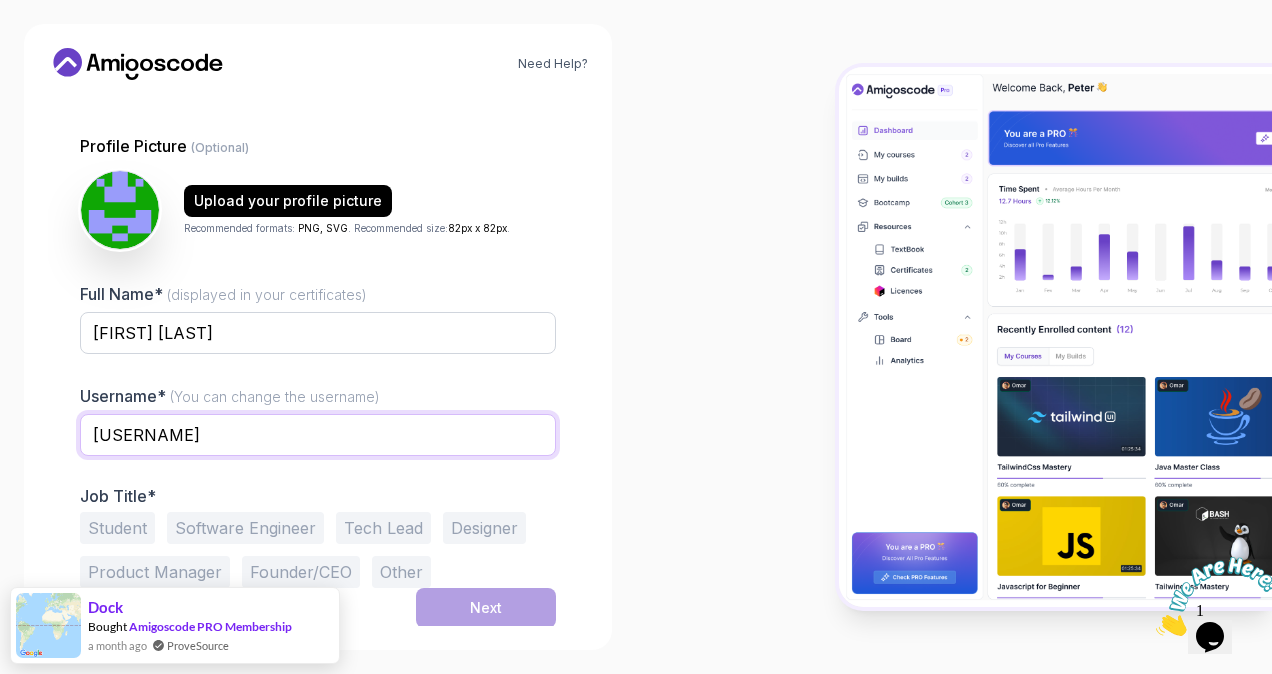 type on "[USERNAME]" 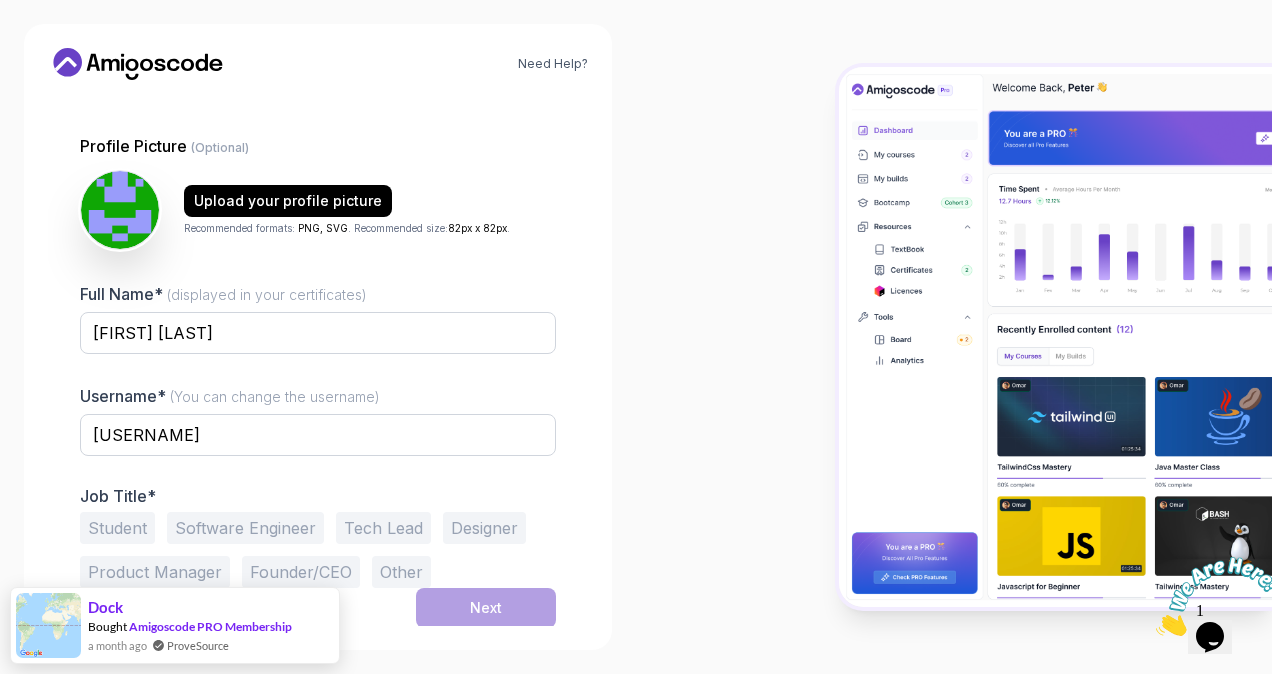click at bounding box center (954, 337) 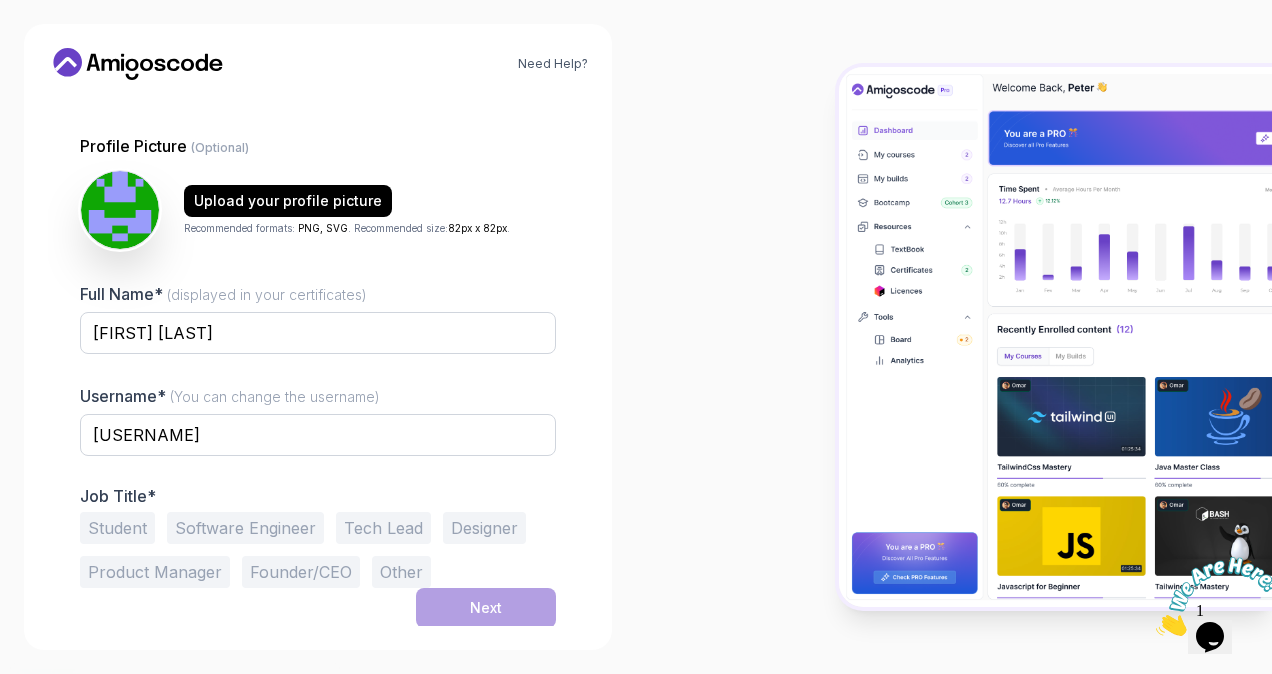 click on "Job Title*" at bounding box center [318, 496] 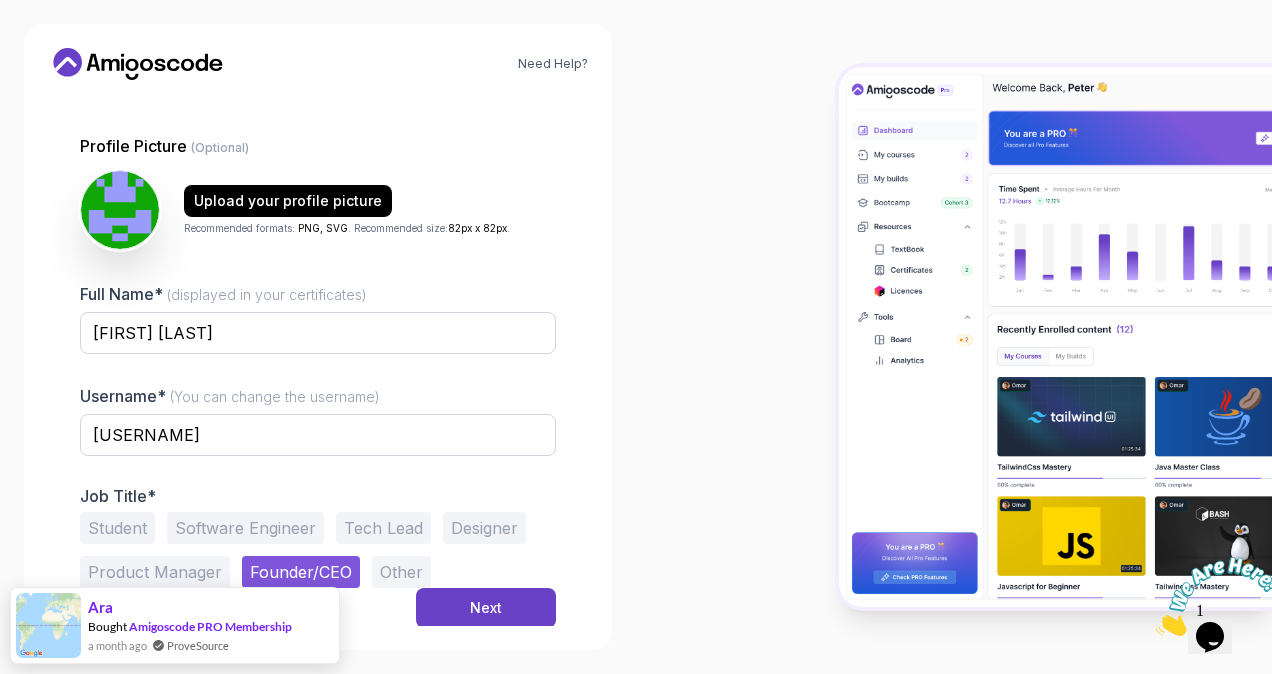 click on "Founder/CEO" at bounding box center (301, 572) 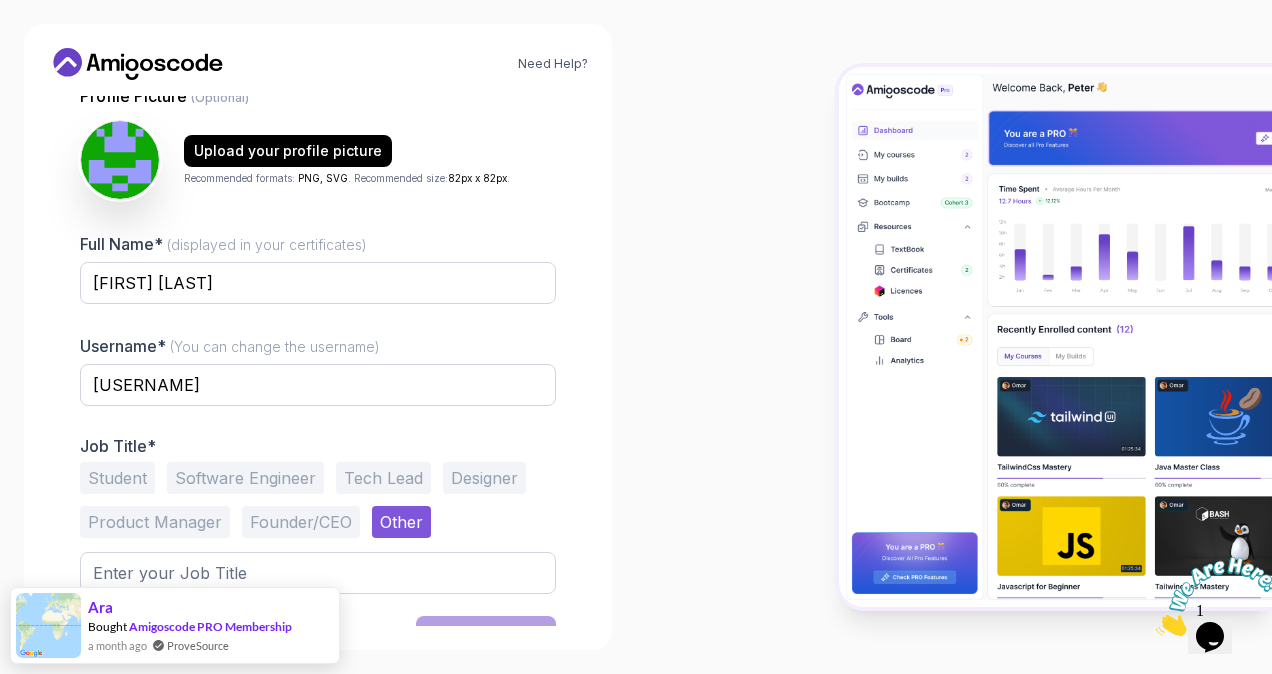 scroll, scrollTop: 236, scrollLeft: 0, axis: vertical 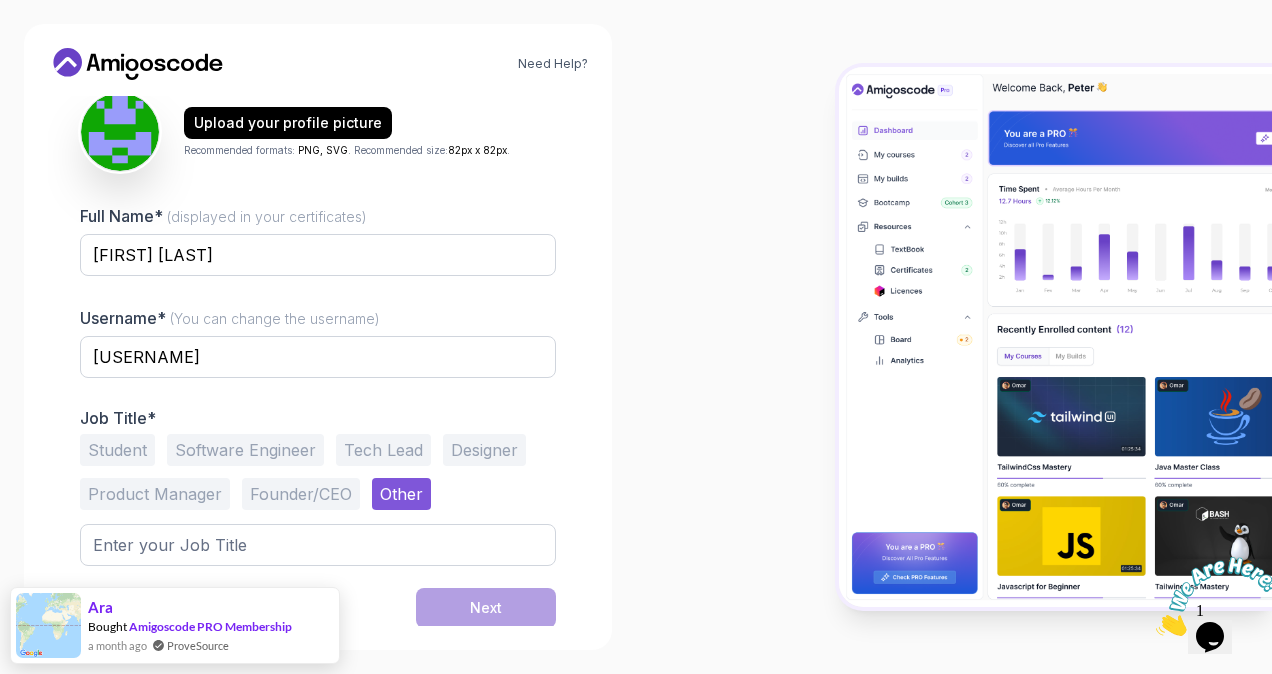 click on "Product Manager" at bounding box center (155, 494) 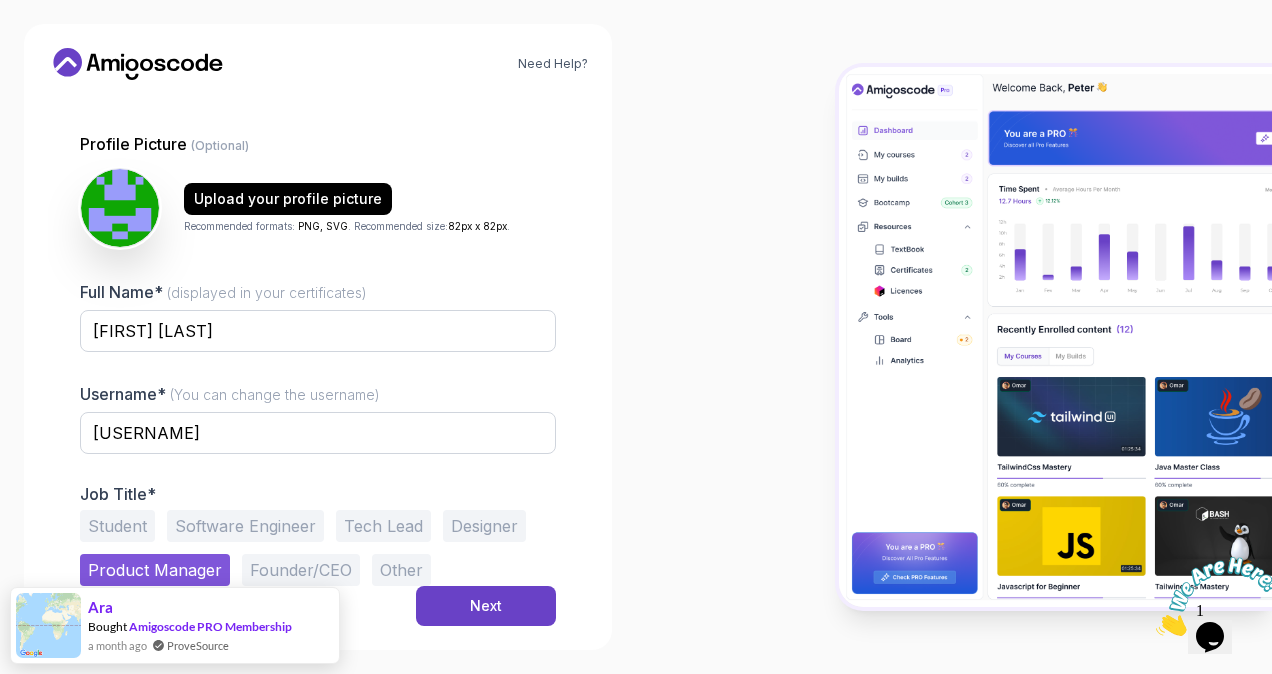scroll, scrollTop: 158, scrollLeft: 0, axis: vertical 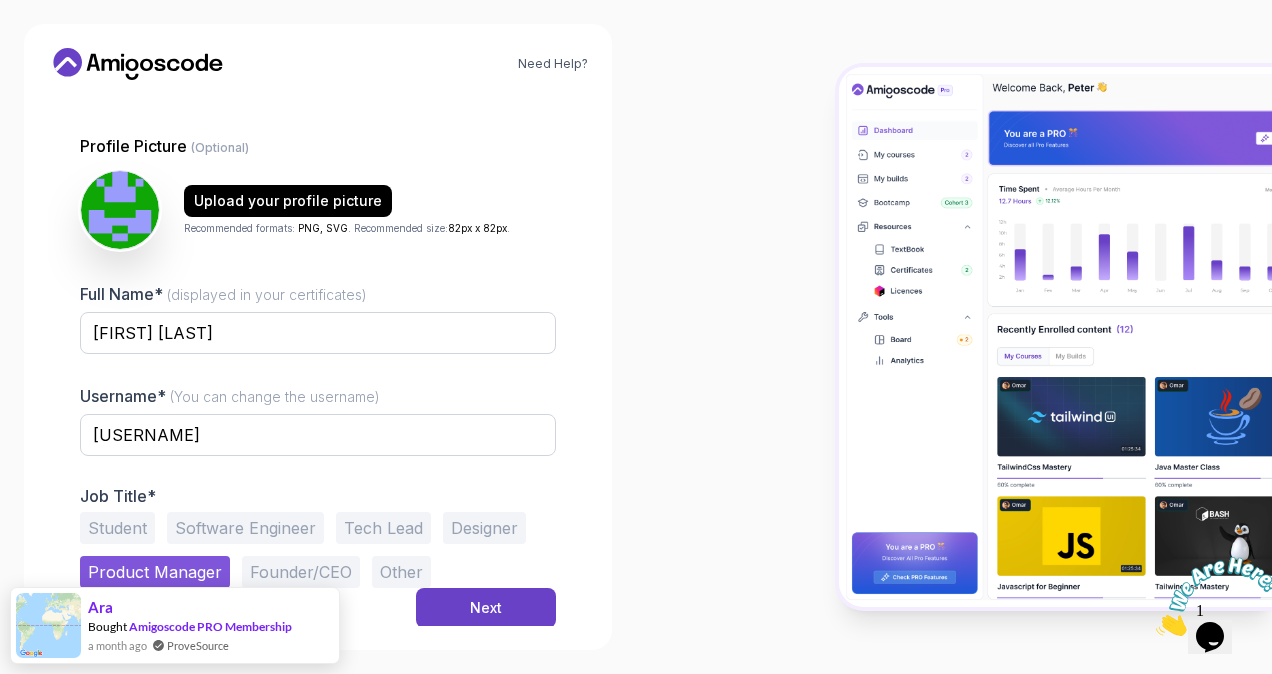 click on "Tech Lead" at bounding box center (383, 528) 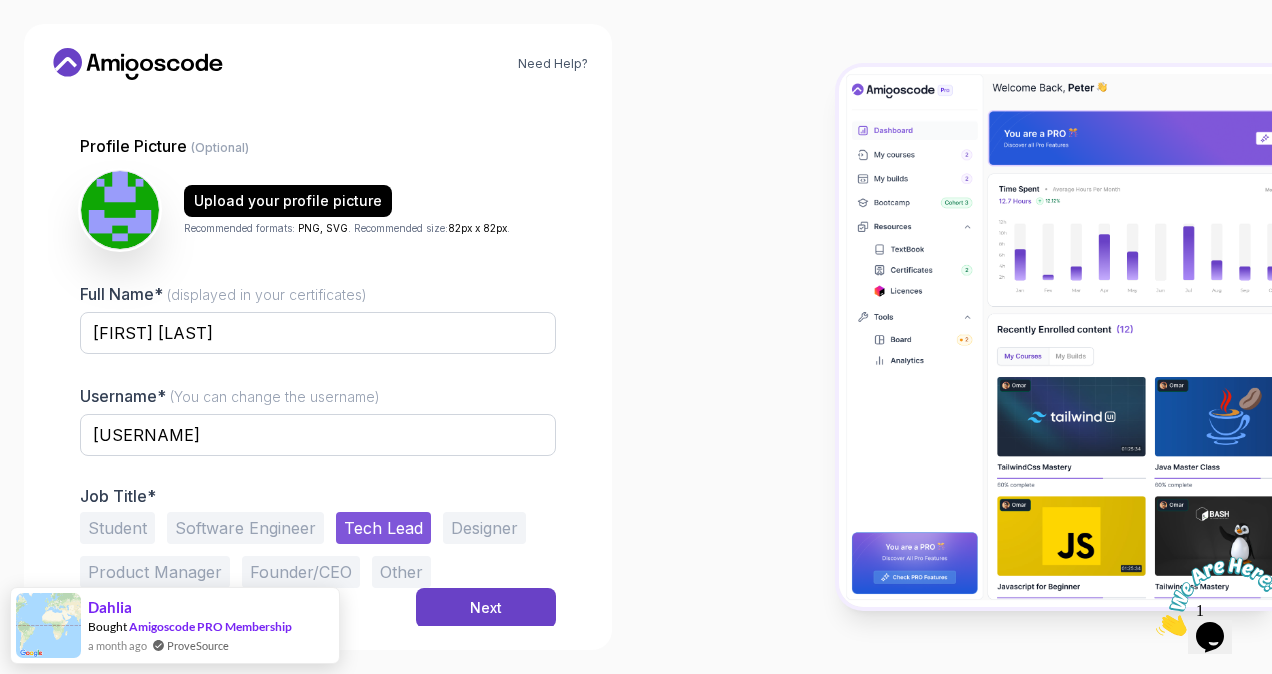 click on "Product Manager" at bounding box center [155, 572] 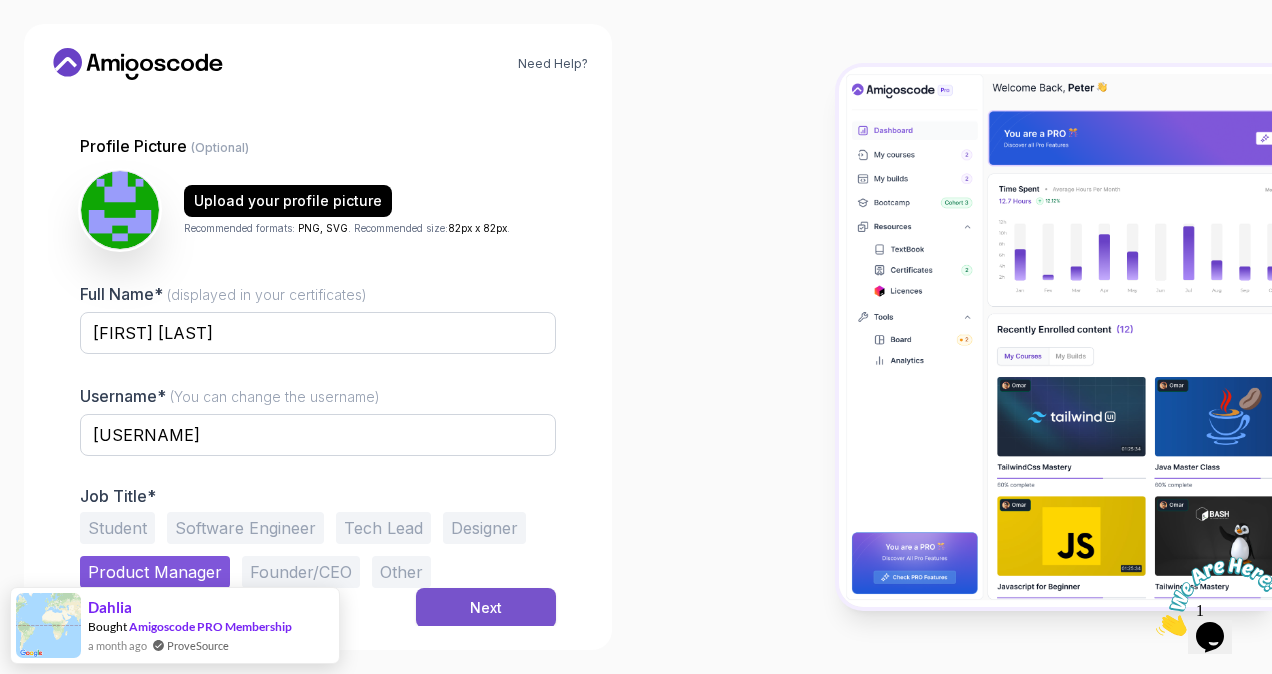 click on "Next" at bounding box center [486, 608] 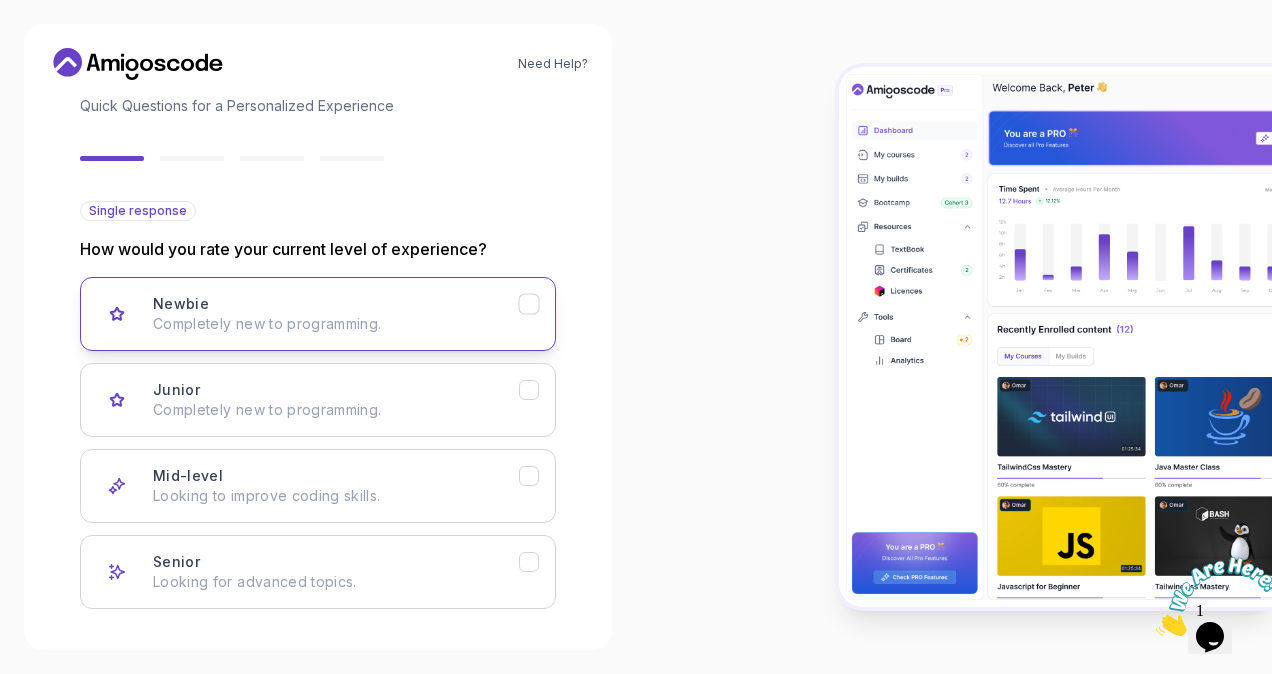 scroll, scrollTop: 200, scrollLeft: 0, axis: vertical 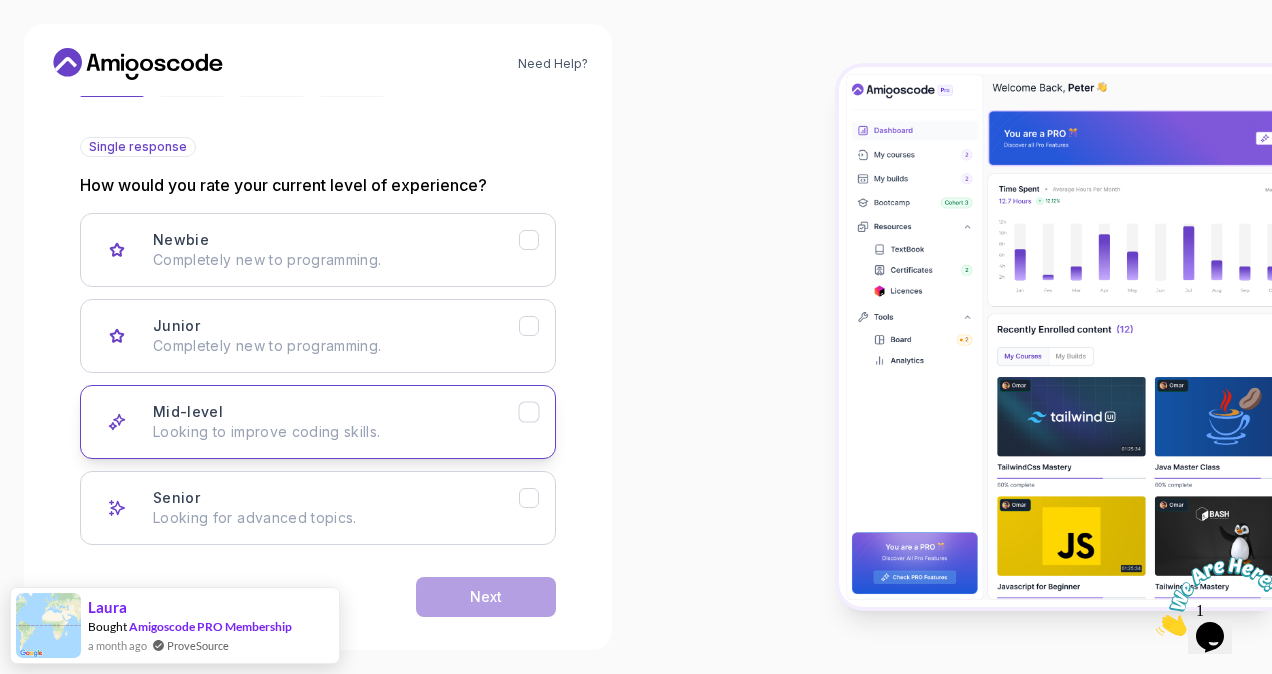 click 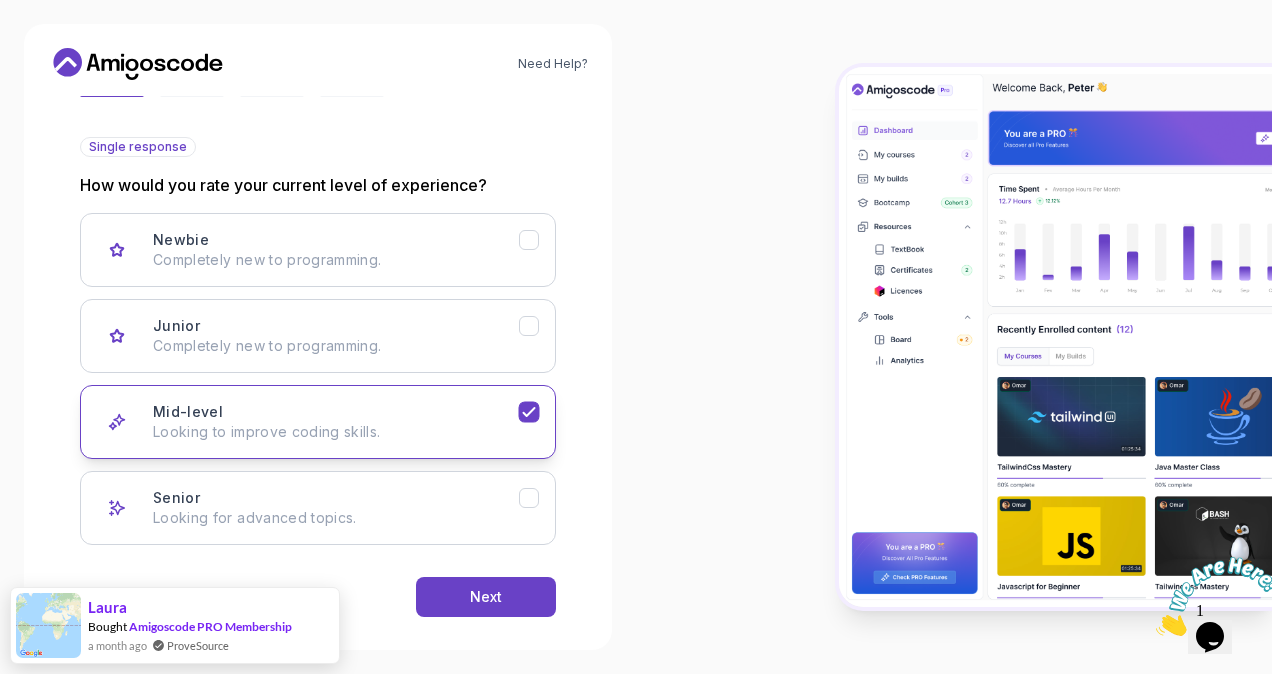 click 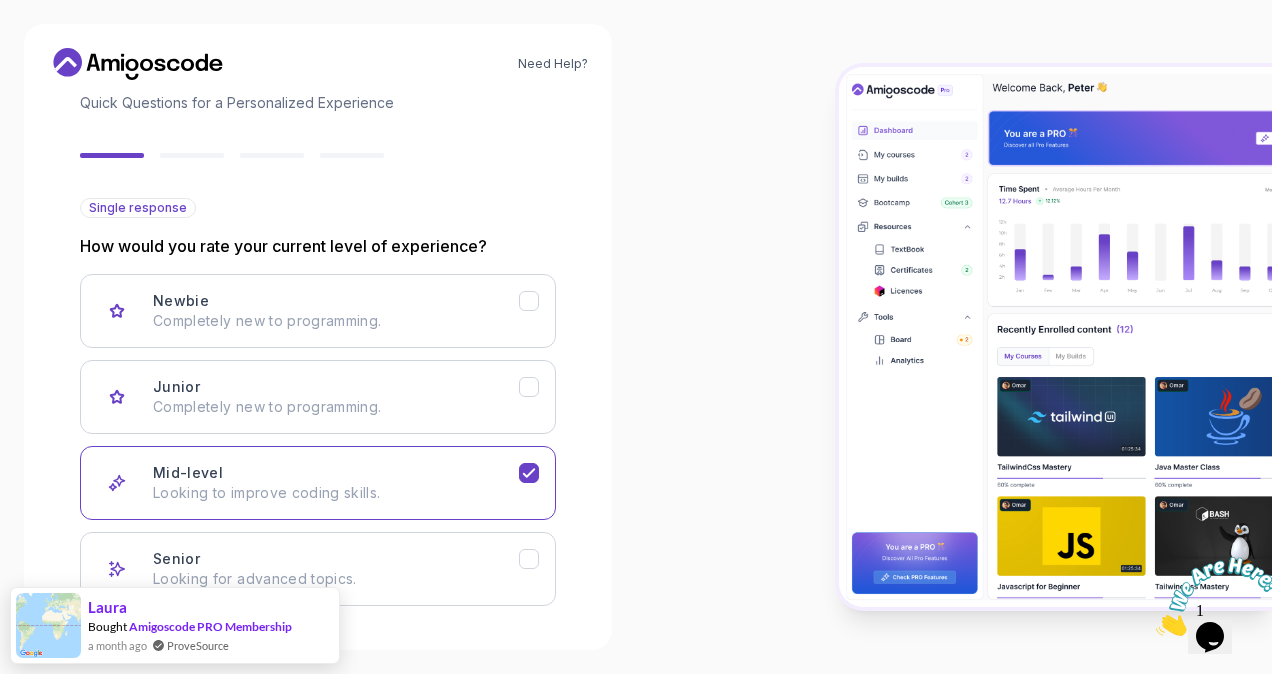 scroll, scrollTop: 220, scrollLeft: 0, axis: vertical 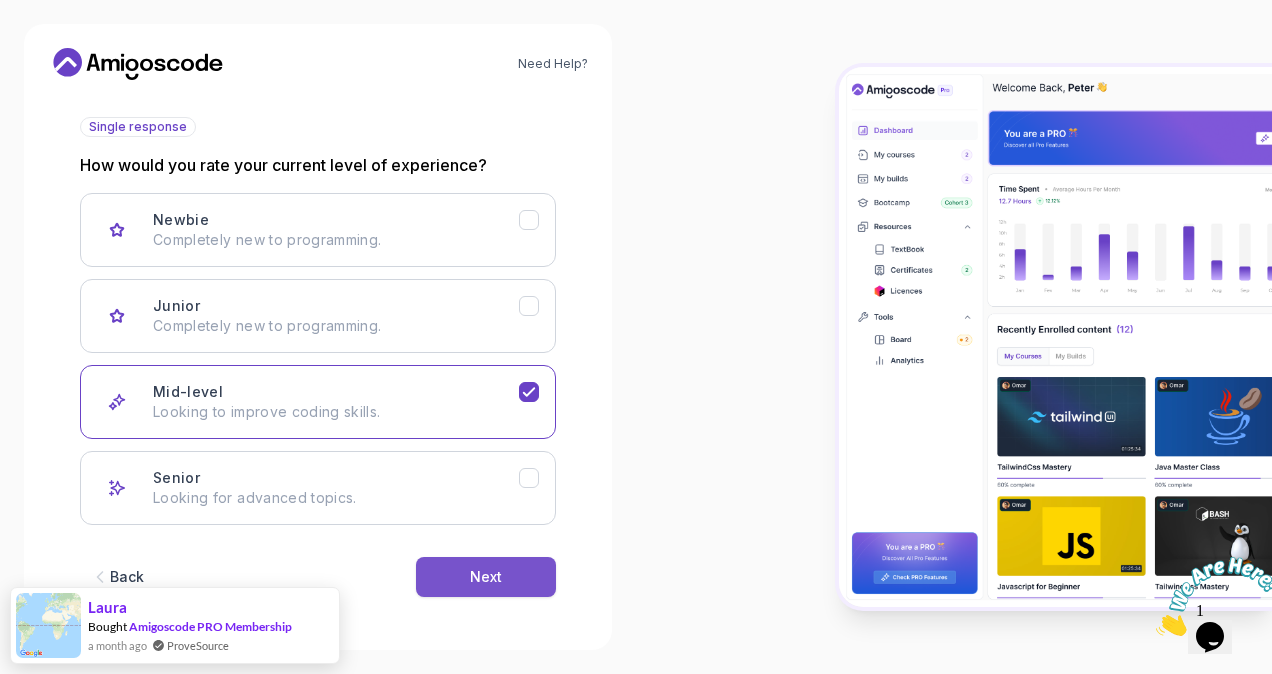 click on "Next" at bounding box center (486, 577) 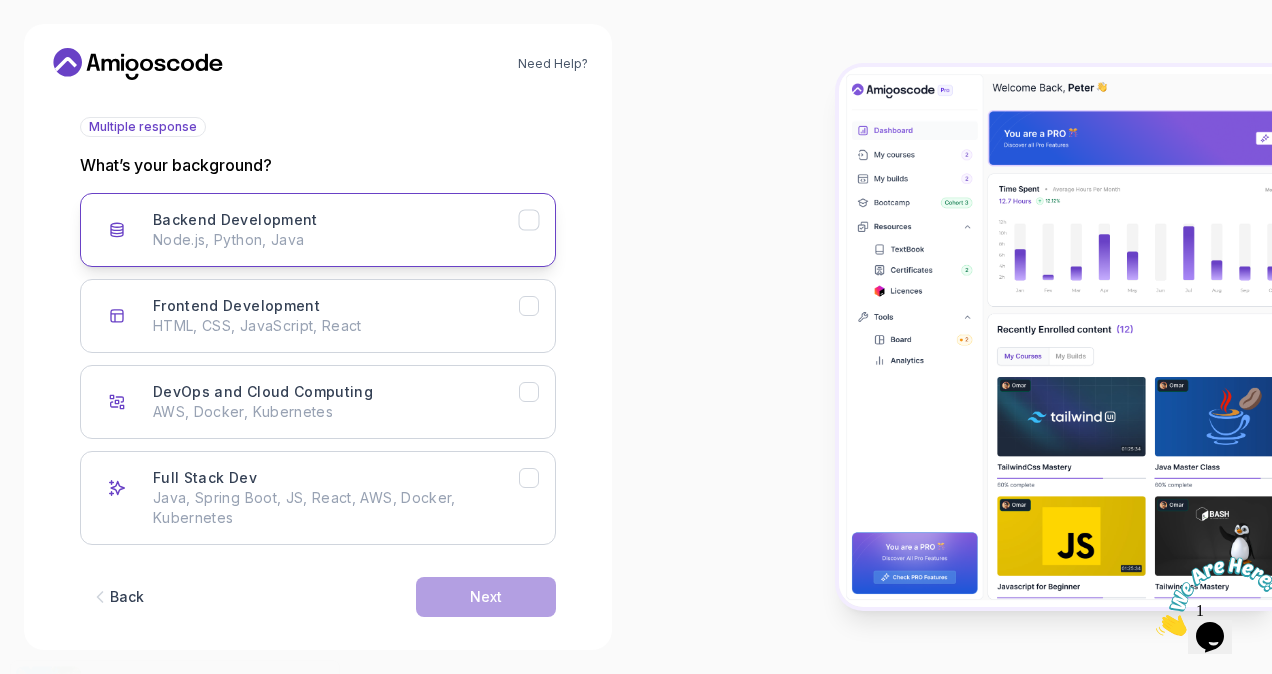 click 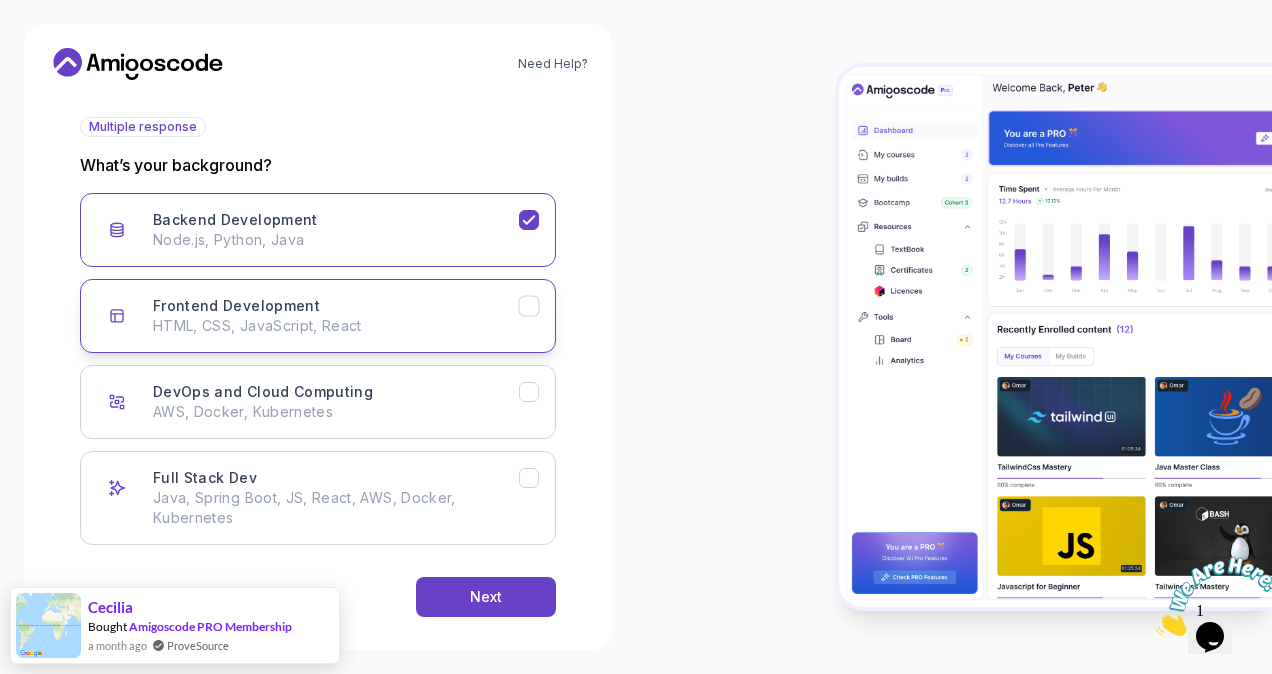 click 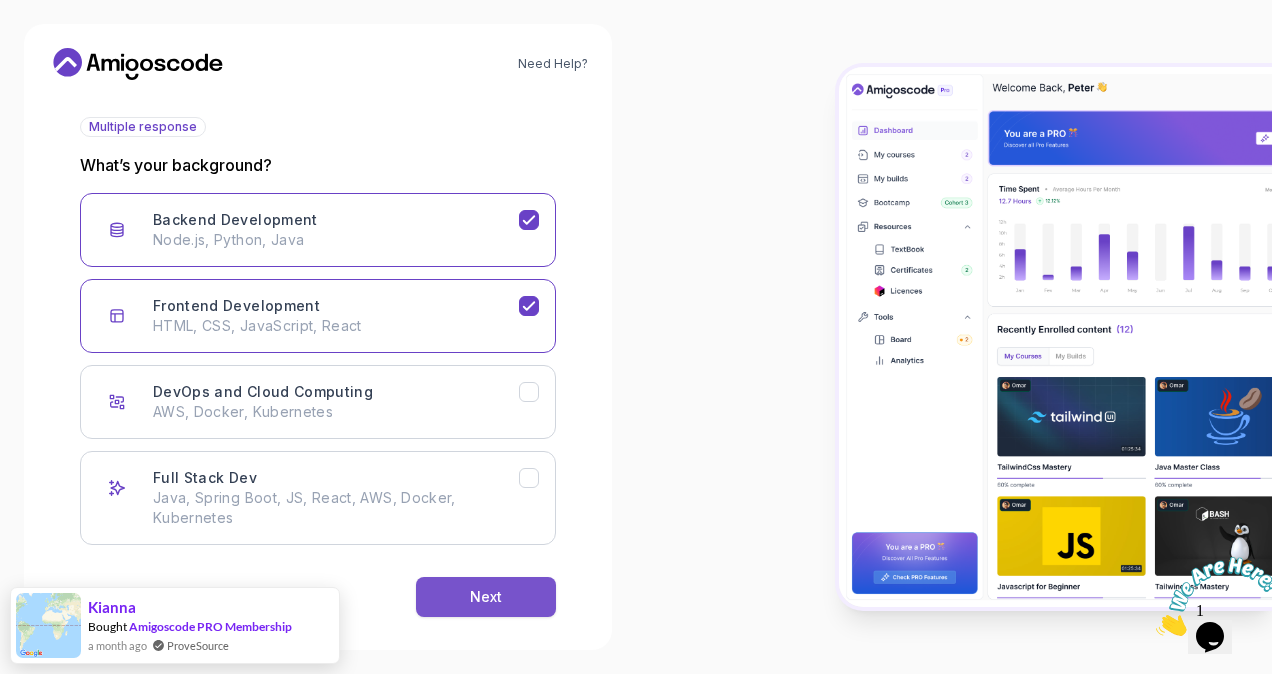 click on "Next" at bounding box center [486, 597] 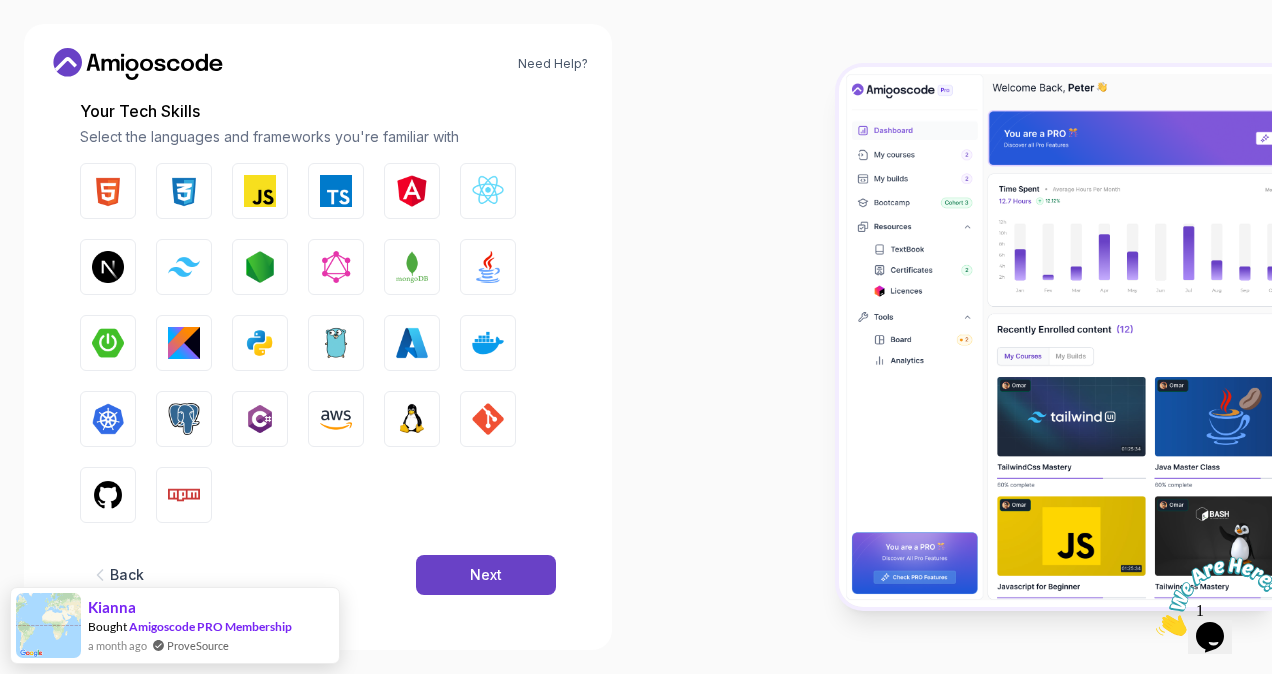 scroll, scrollTop: 275, scrollLeft: 0, axis: vertical 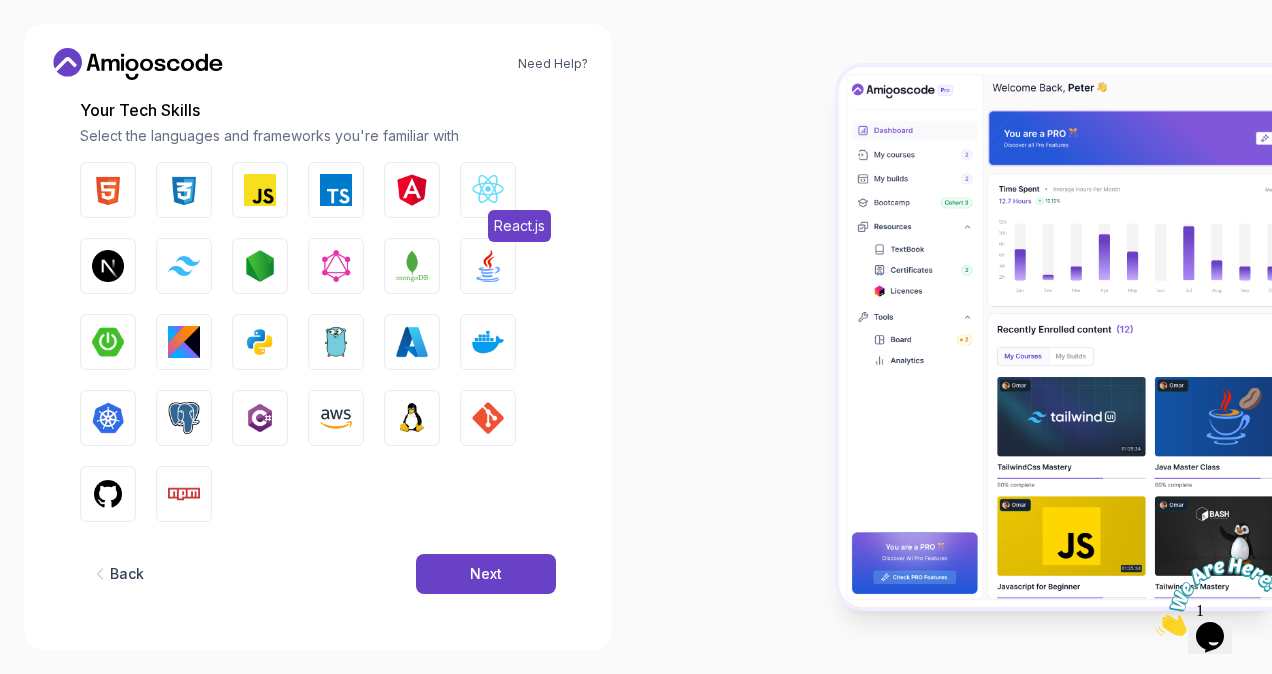 click at bounding box center [488, 190] 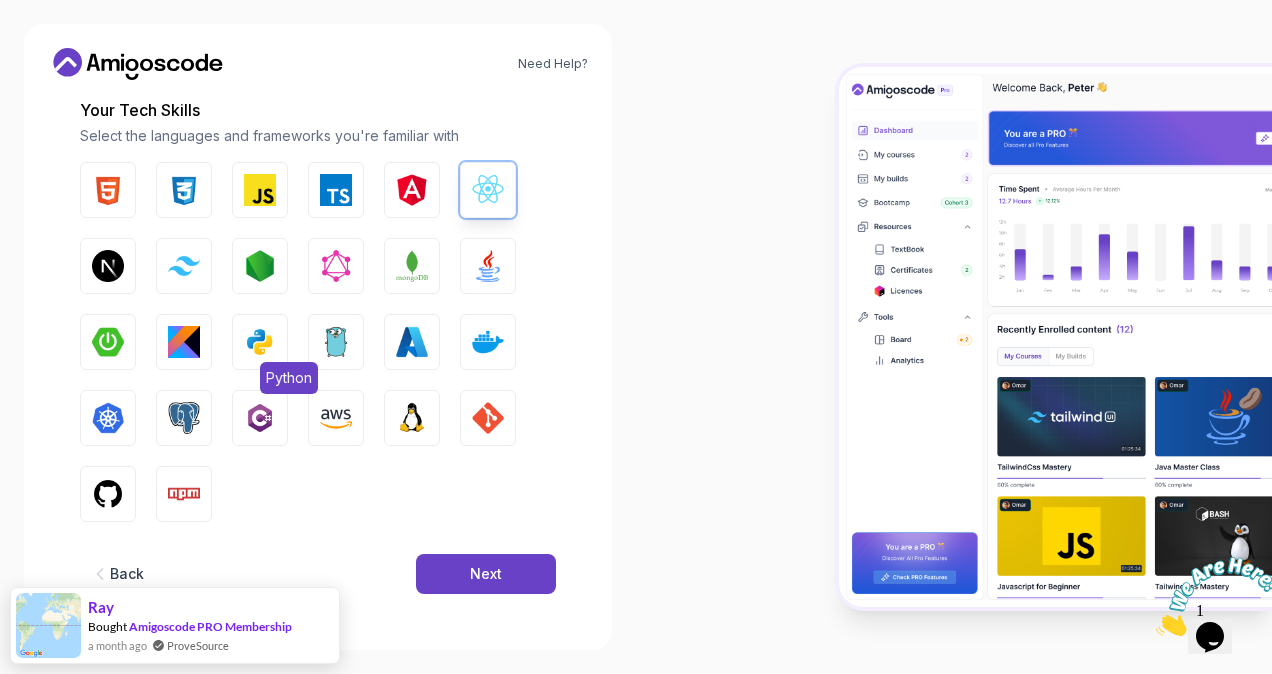 click at bounding box center [260, 342] 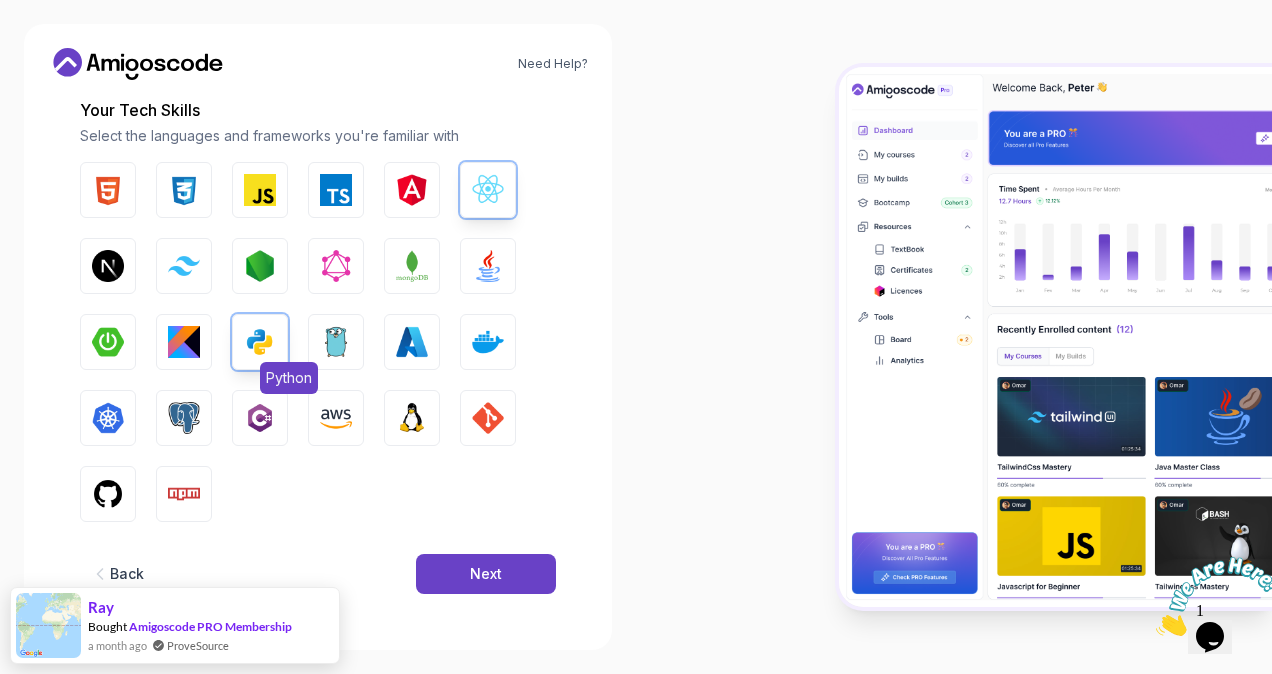 click at bounding box center (260, 342) 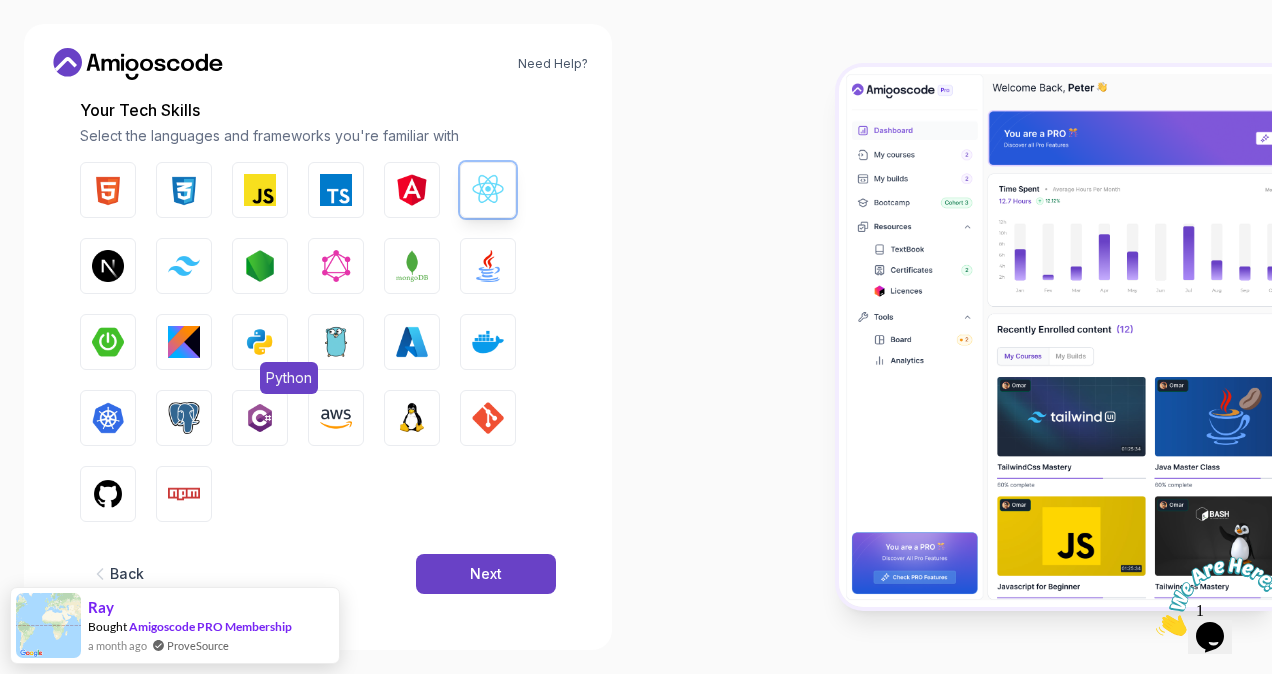 click at bounding box center (260, 342) 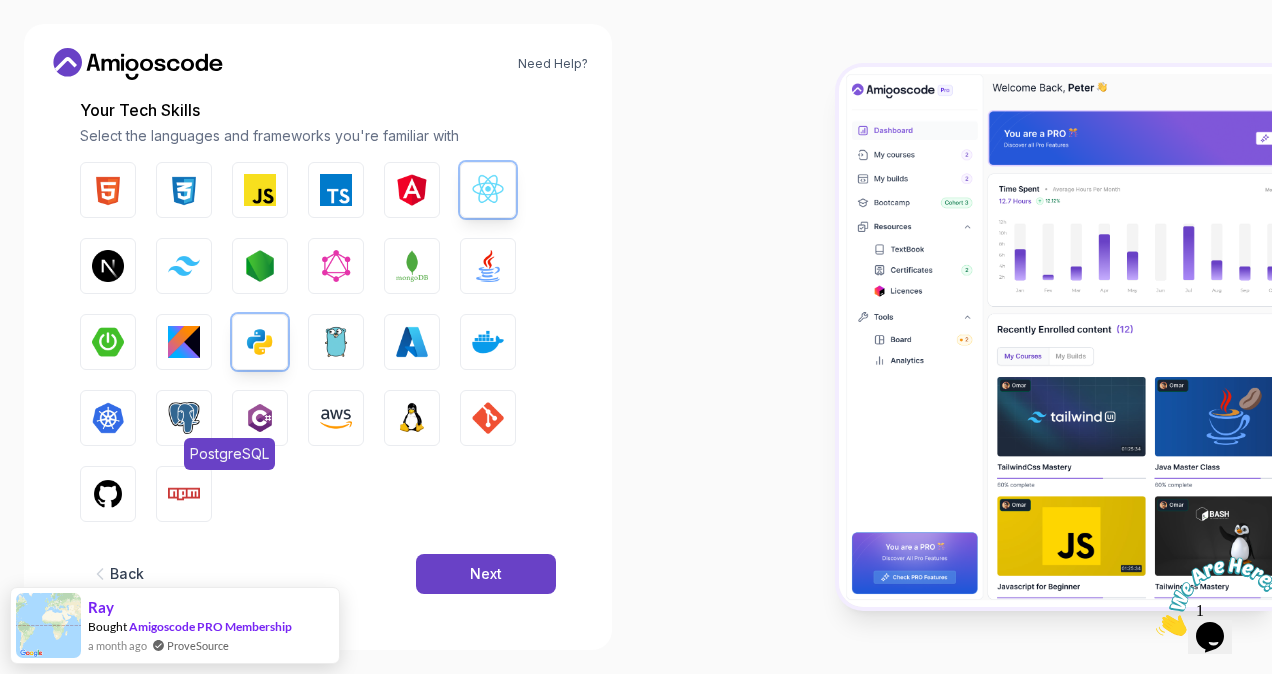 click on "PostgreSQL" at bounding box center [184, 418] 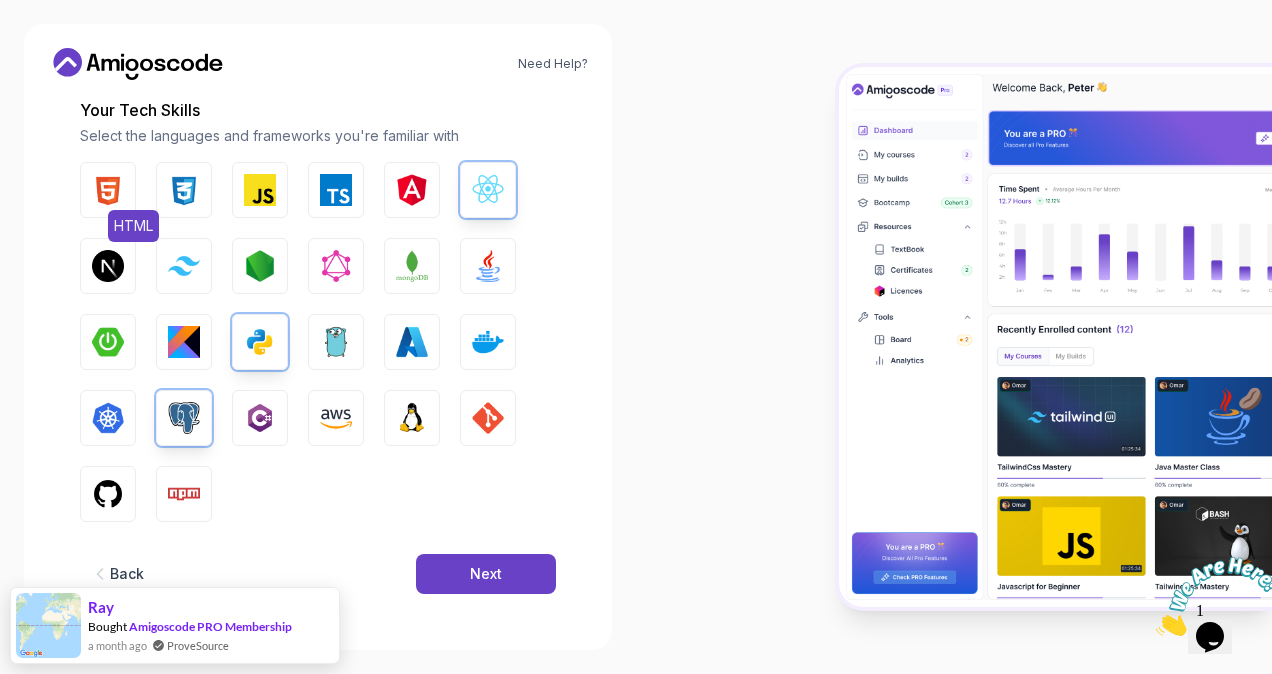 click at bounding box center [108, 190] 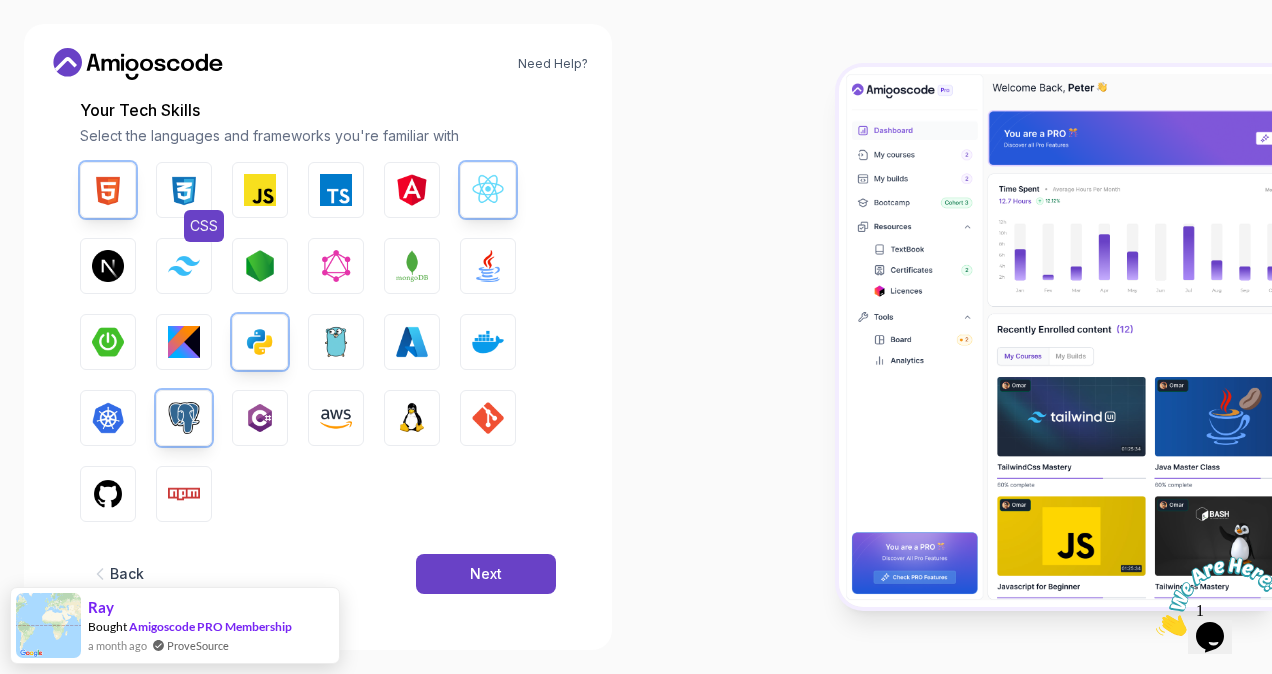 click at bounding box center (184, 190) 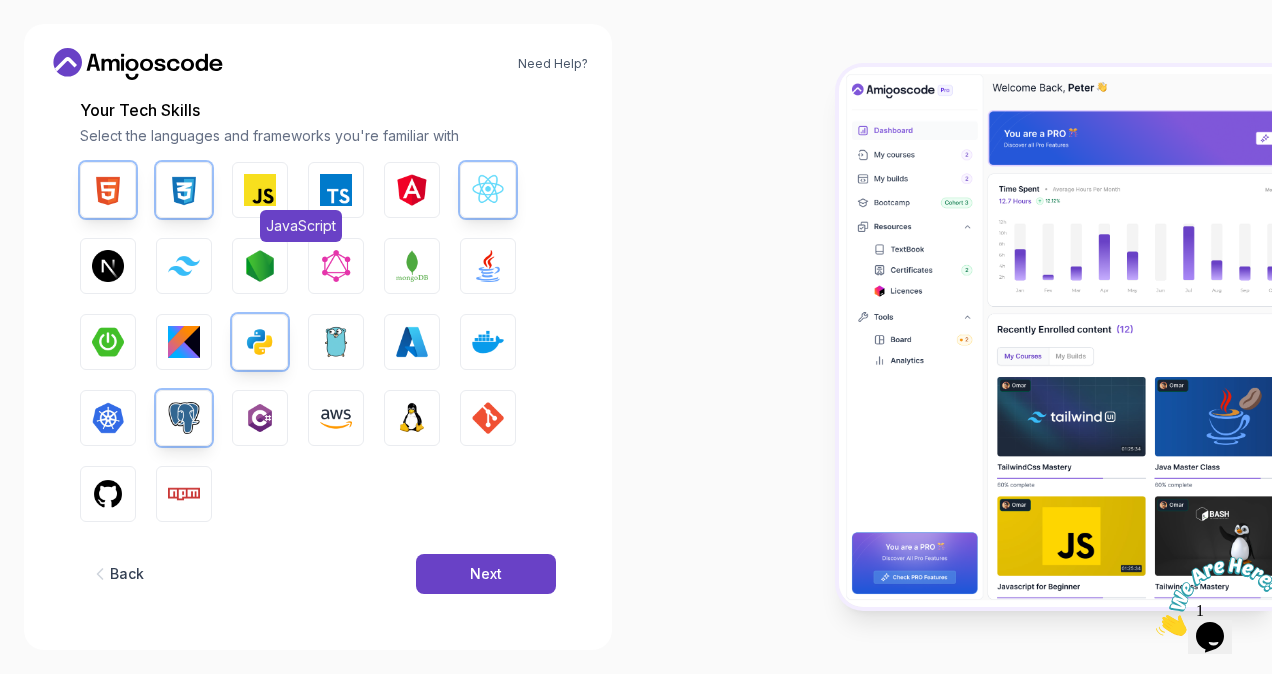 click at bounding box center [260, 190] 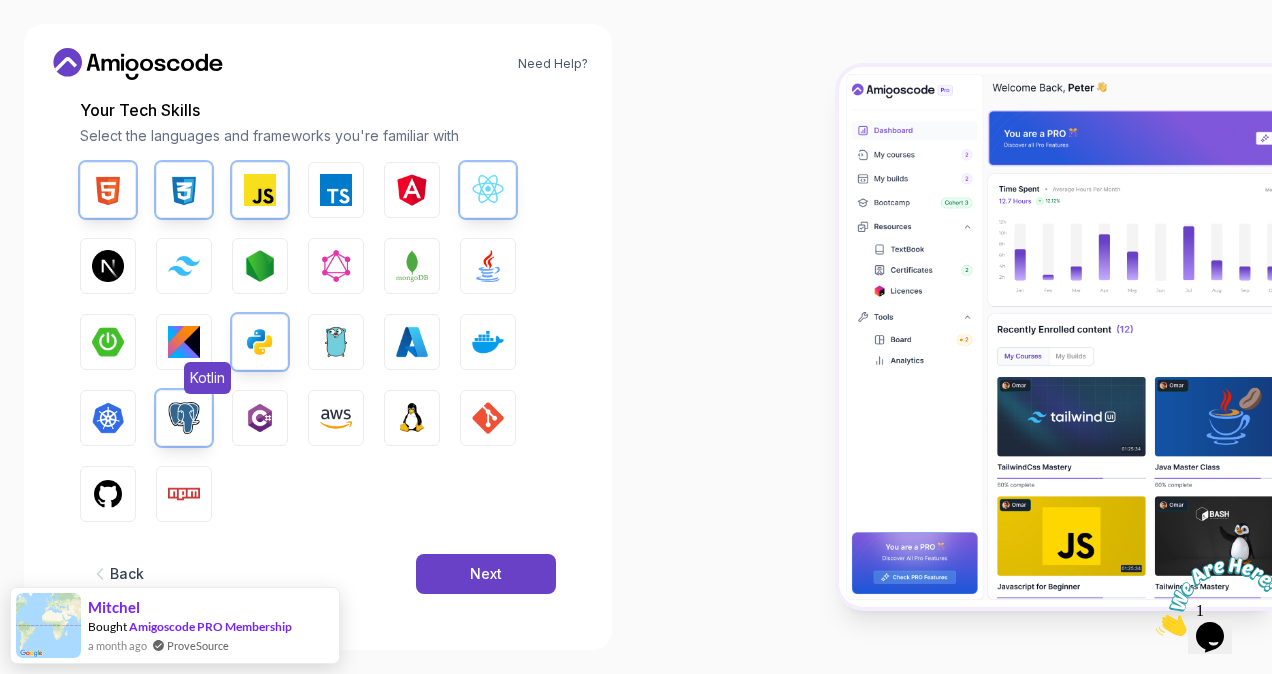 click at bounding box center [184, 342] 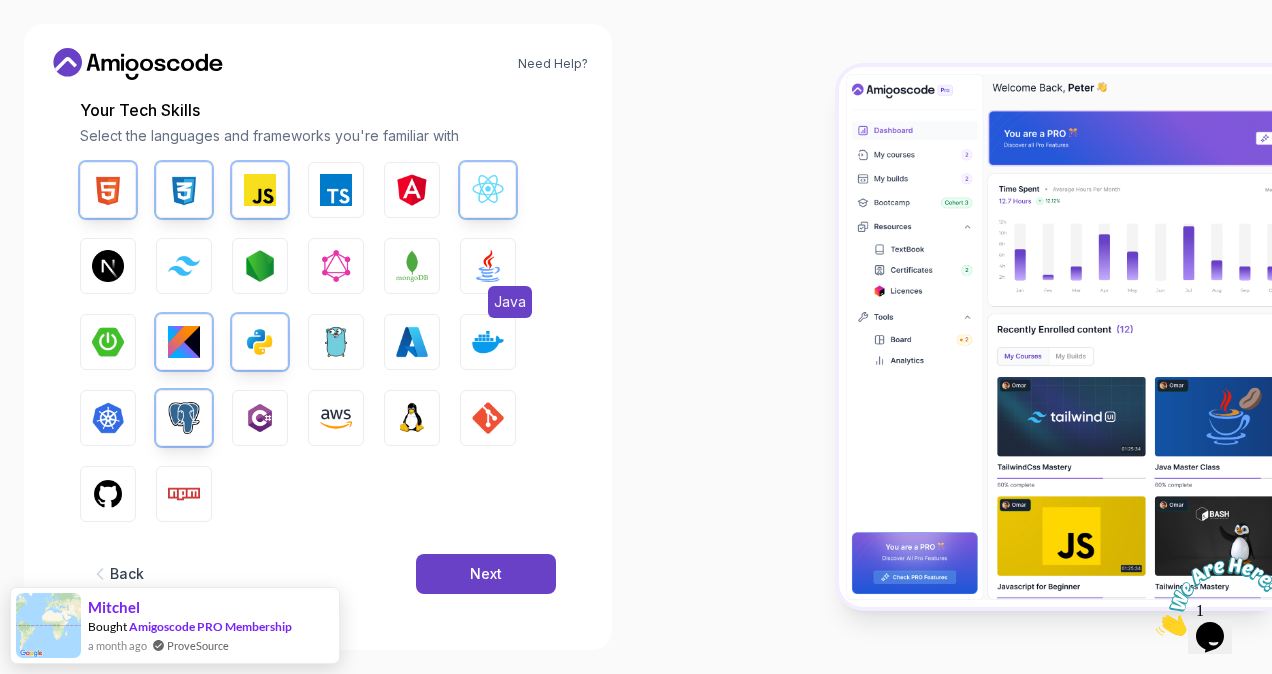 click at bounding box center [488, 266] 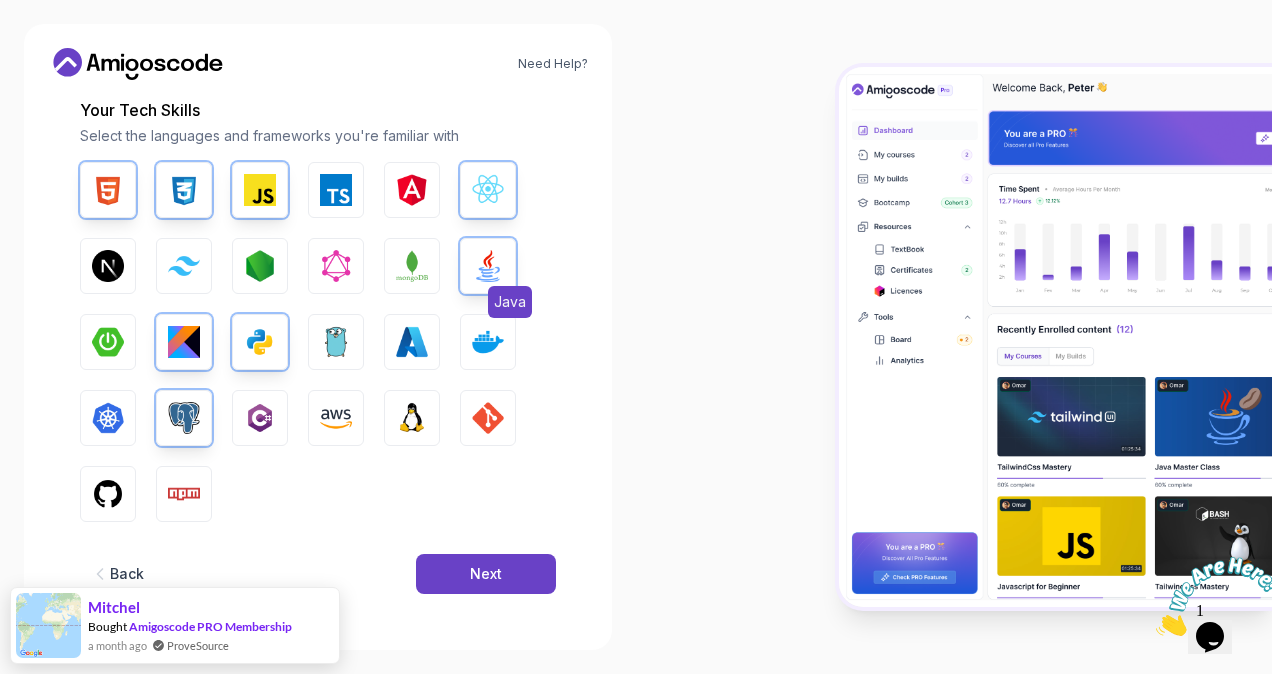 click at bounding box center (488, 266) 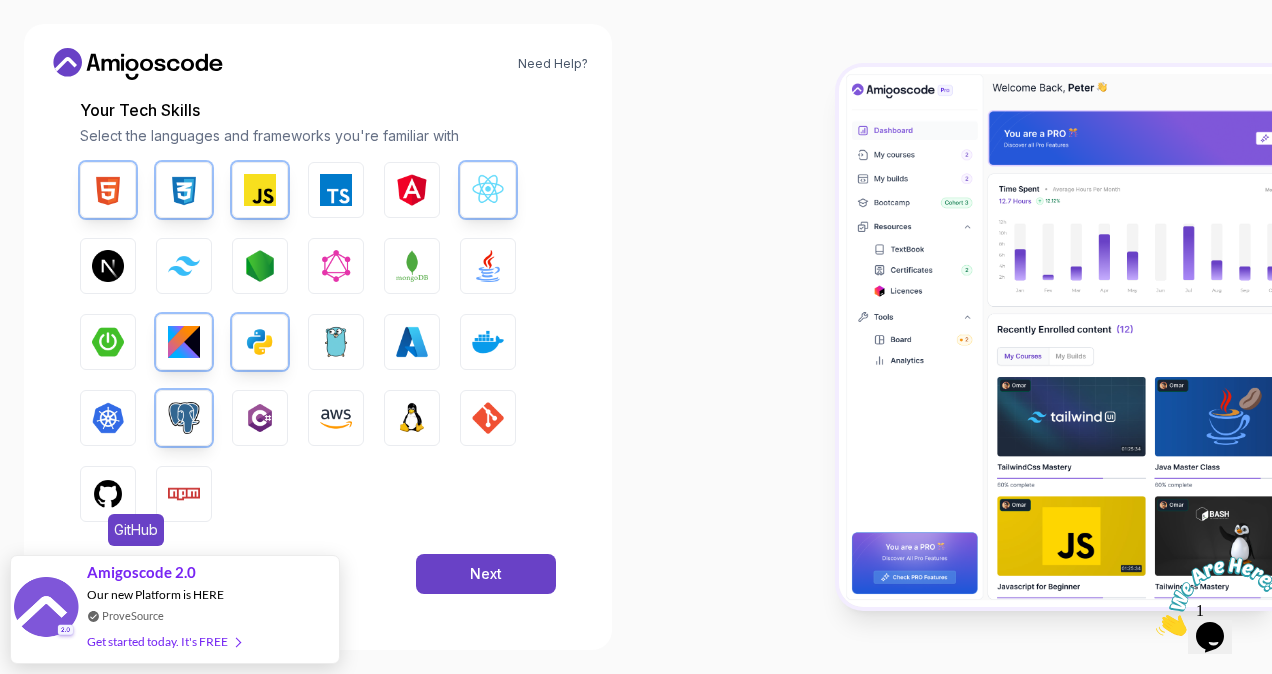 click at bounding box center (108, 494) 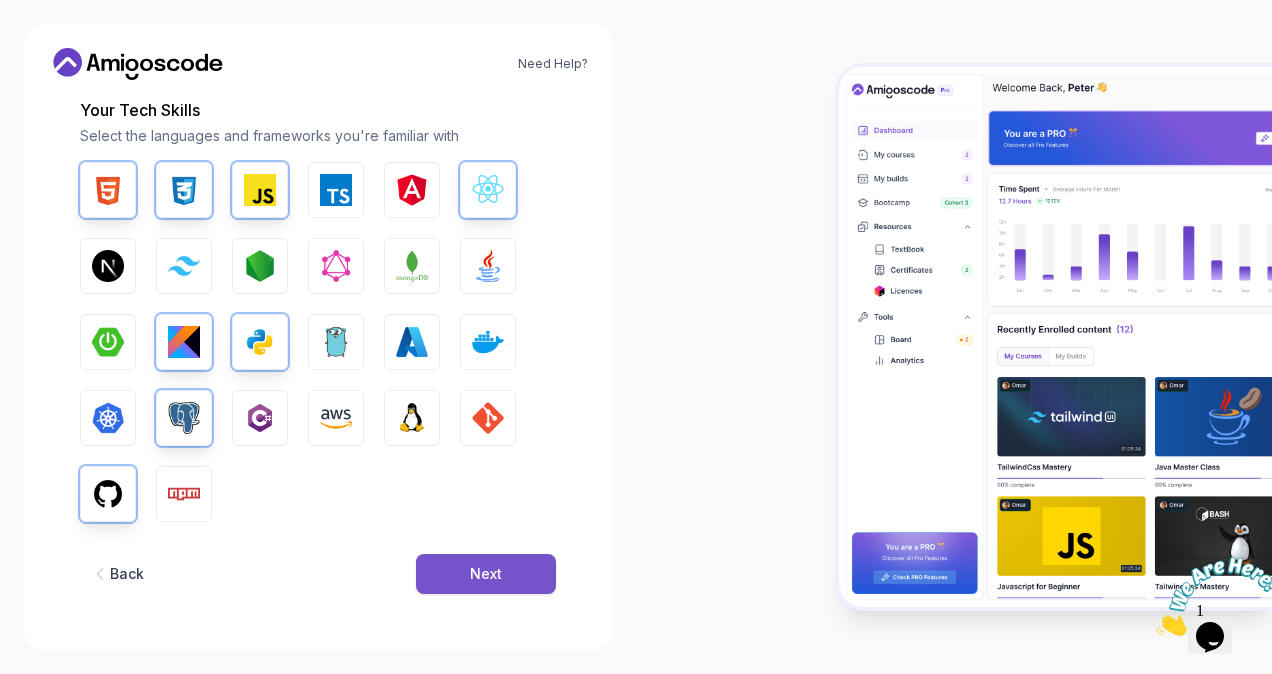 click on "Next" at bounding box center [486, 574] 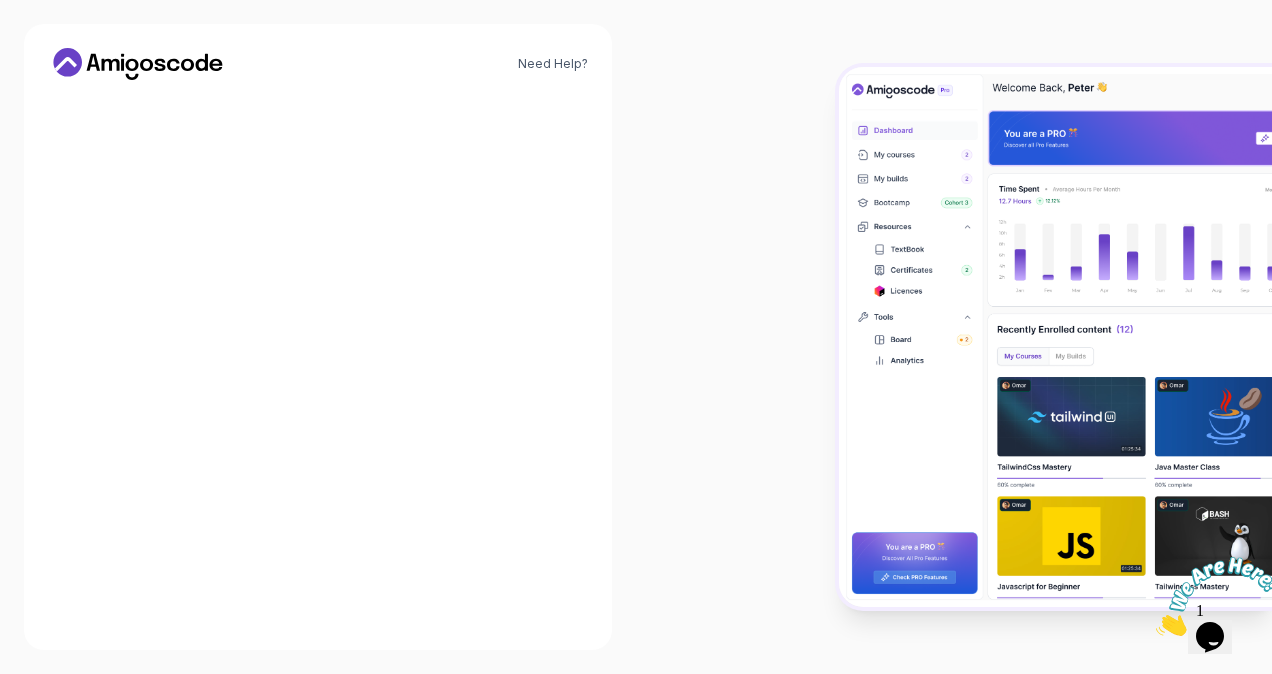 scroll, scrollTop: 232, scrollLeft: 0, axis: vertical 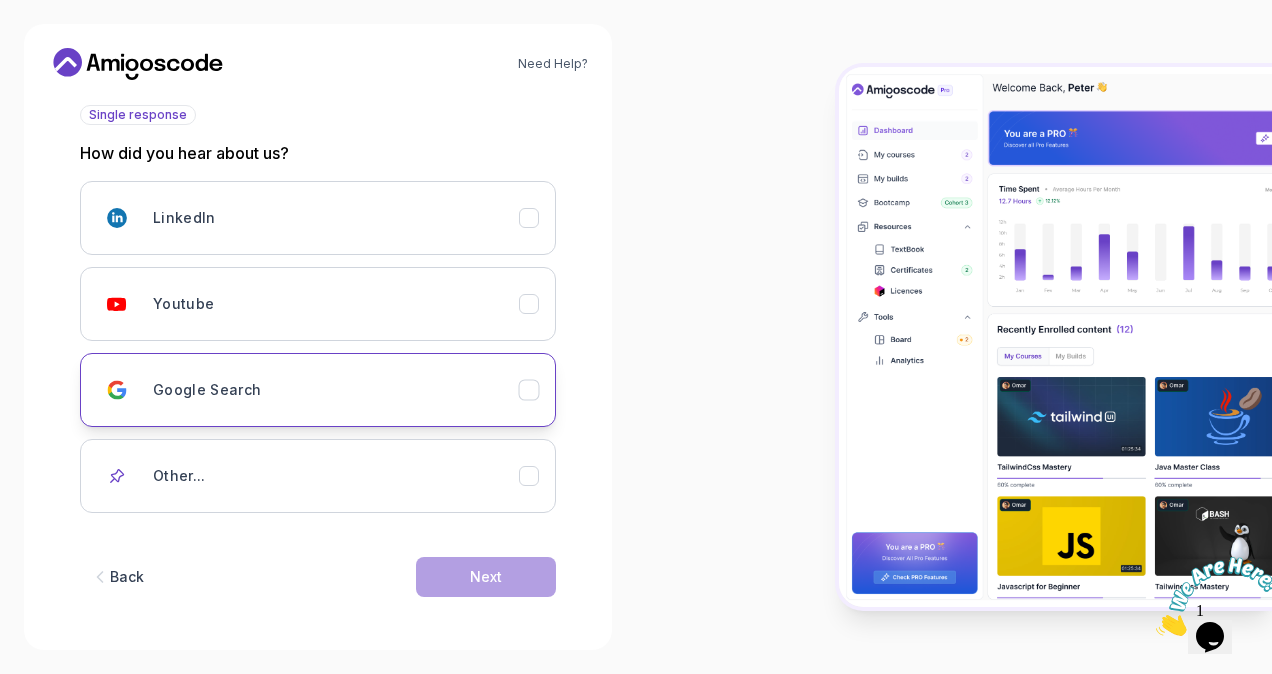 click 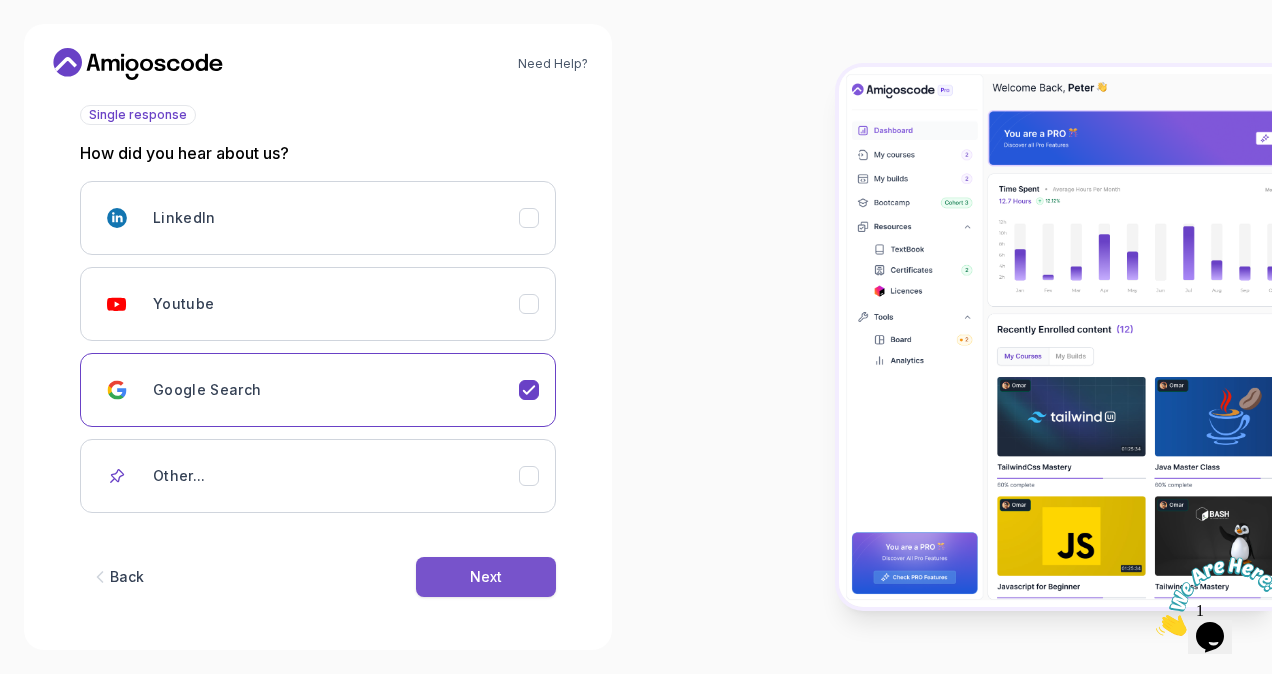 click on "Next" at bounding box center [486, 577] 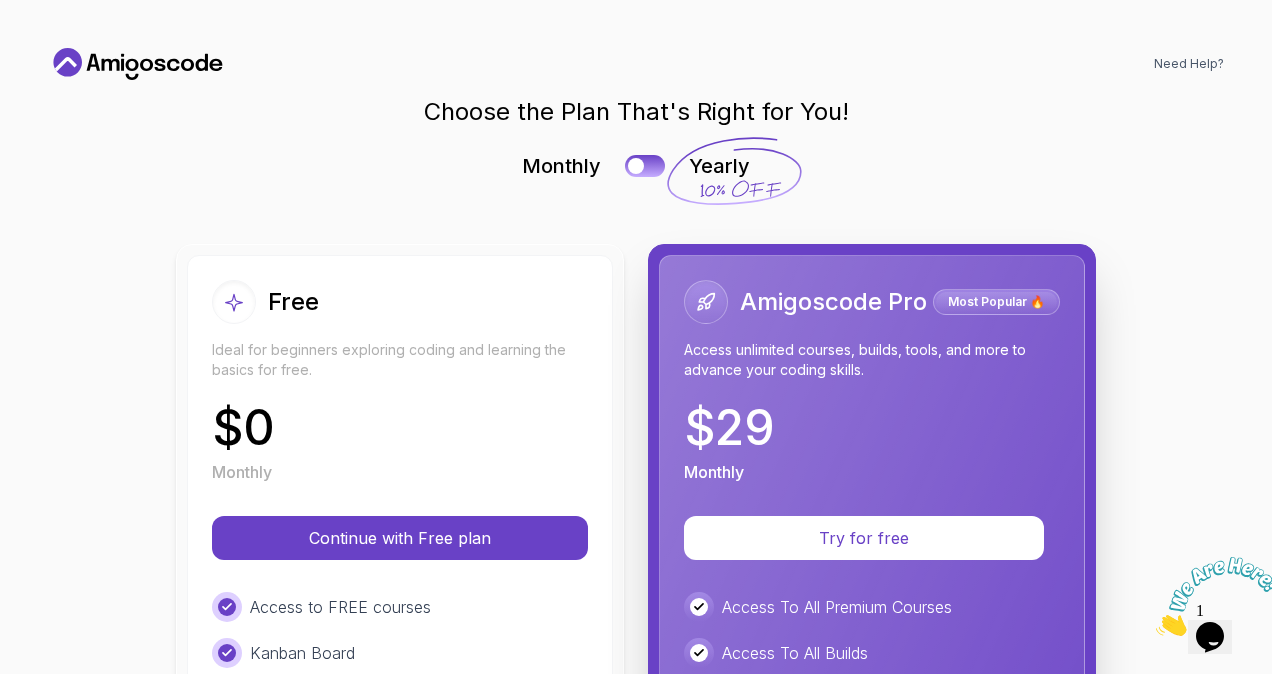 scroll, scrollTop: 0, scrollLeft: 0, axis: both 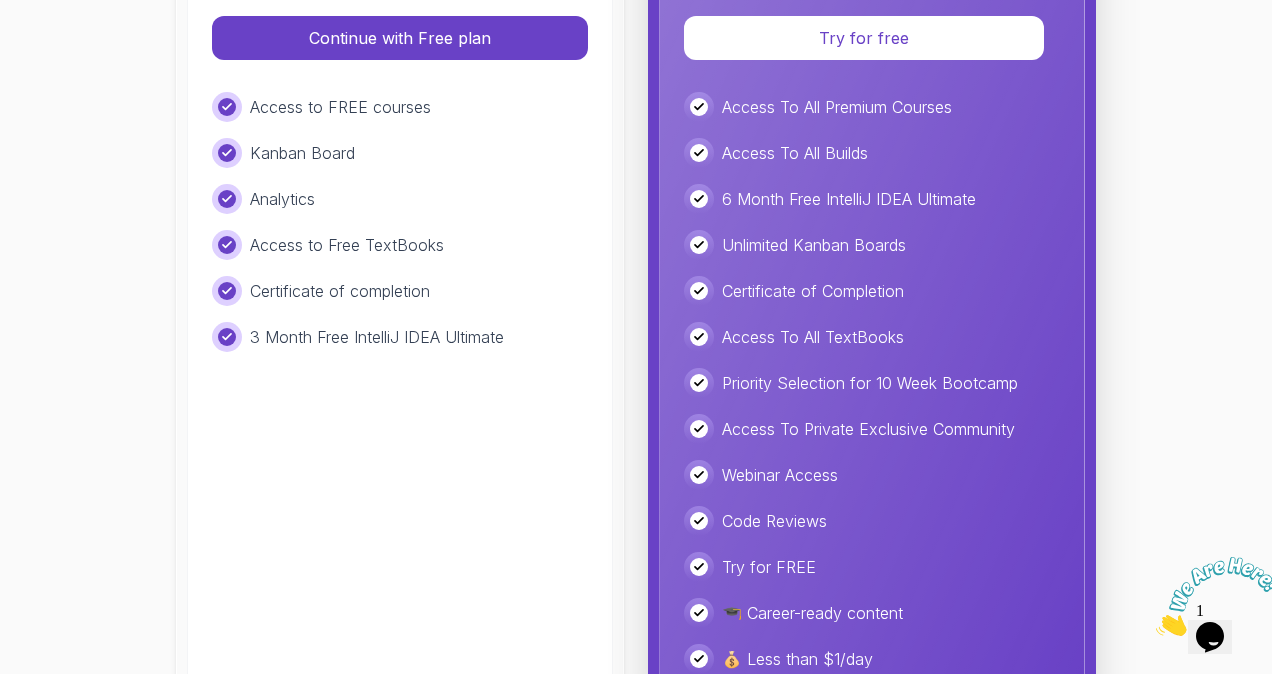 click on "Free Ideal for beginners exploring coding and learning the basics for free. $ 0 Monthly Continue with Free plan Access to FREE courses Kanban Board Analytics Access to Free TextBooks Certificate of completion 3 Month Free IntelliJ IDEA Ultimate" at bounding box center (400, 227) 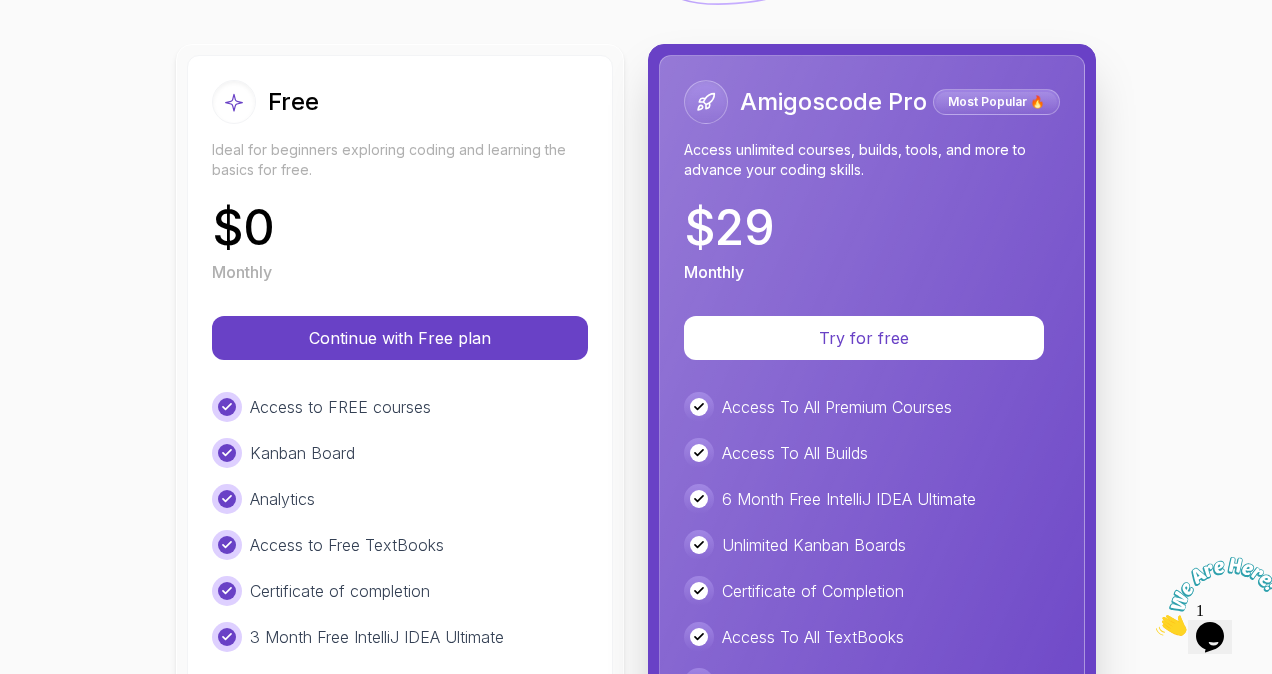 scroll, scrollTop: 566, scrollLeft: 0, axis: vertical 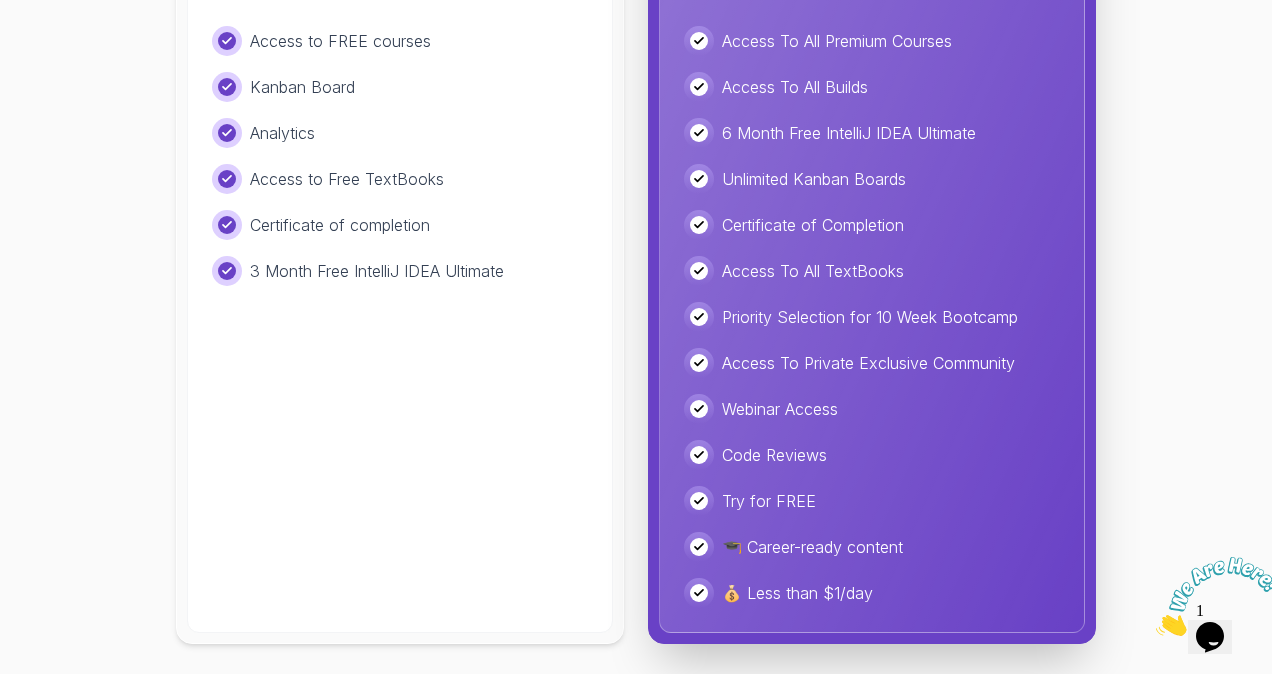 click on "Free Ideal for beginners exploring coding and learning the basics for free. $ 0 Monthly Continue with Free plan Access to FREE courses Kanban Board Analytics Access to Free TextBooks Certificate of completion 3 Month Free IntelliJ IDEA Ultimate" at bounding box center [400, 161] 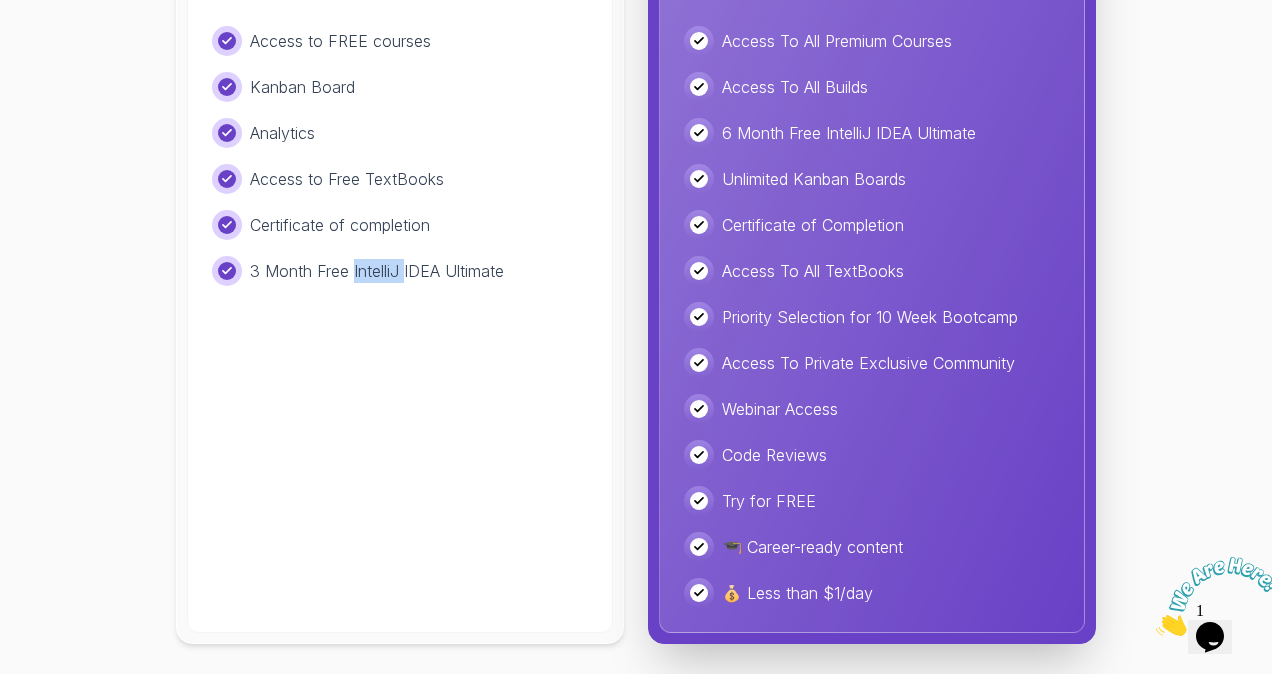click on "Free Ideal for beginners exploring coding and learning the basics for free. $ 0 Monthly Continue with Free plan Access to FREE courses Kanban Board Analytics Access to Free TextBooks Certificate of completion 3 Month Free IntelliJ IDEA Ultimate" at bounding box center (400, 161) 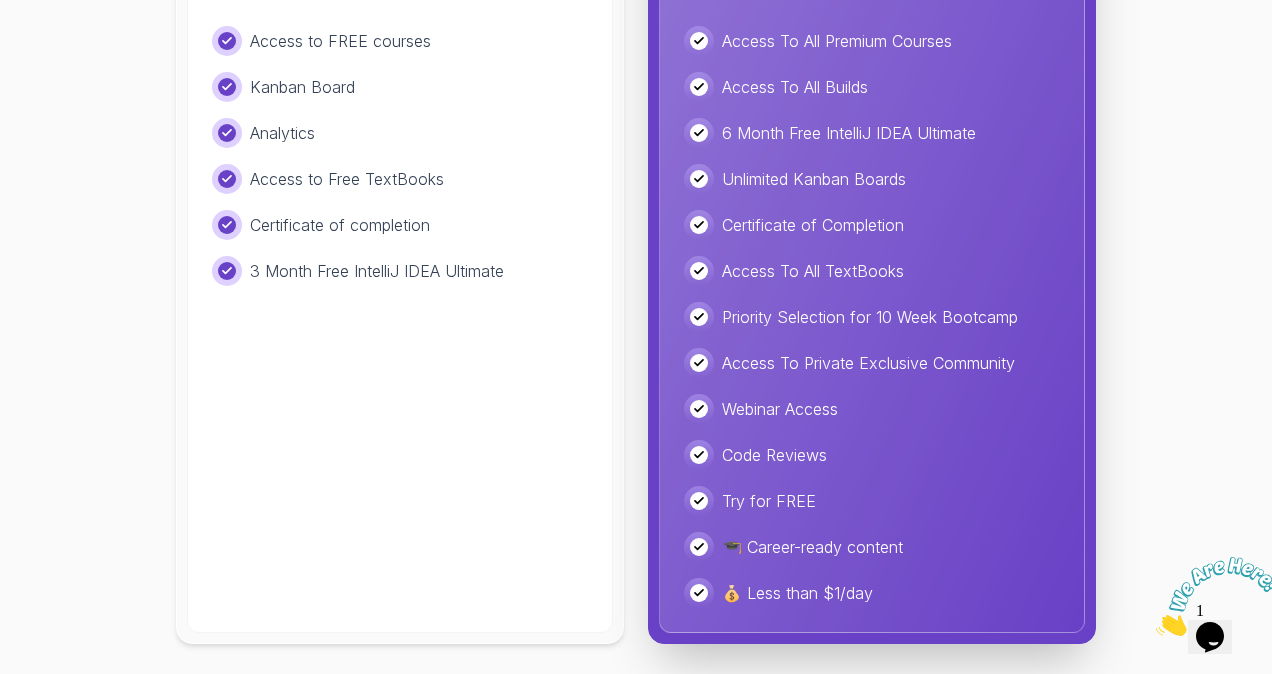 scroll, scrollTop: 0, scrollLeft: 0, axis: both 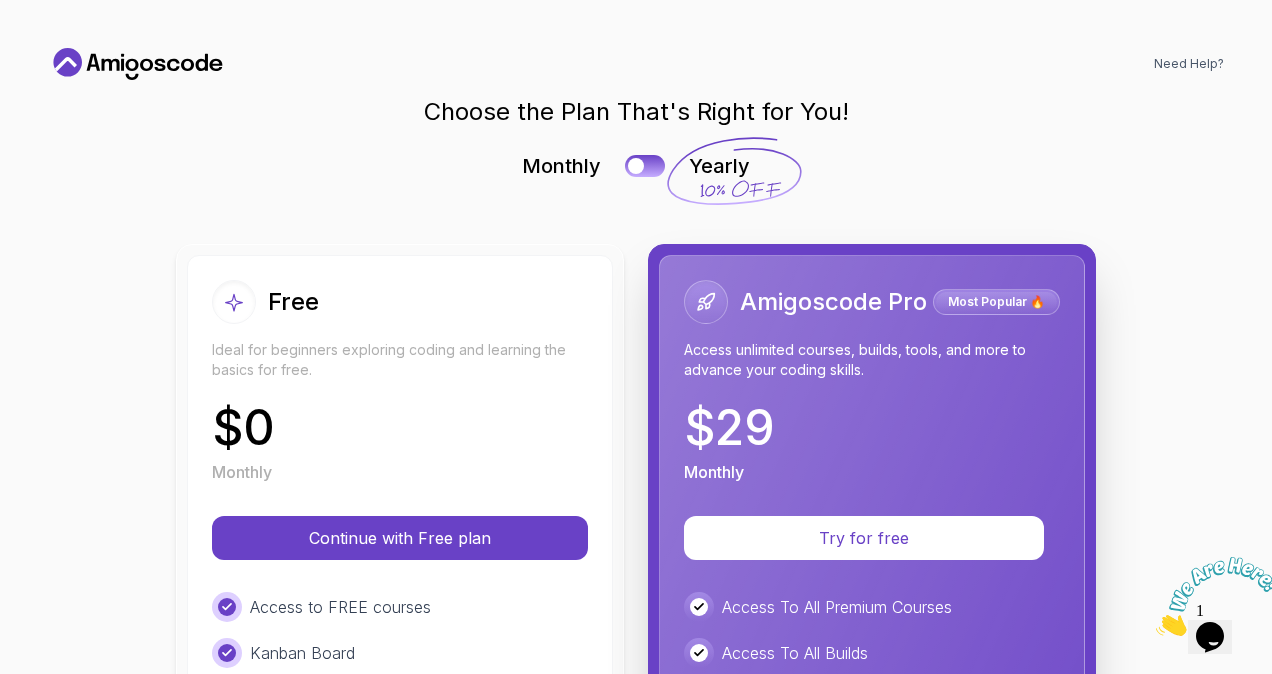 click on "Free" at bounding box center [400, 302] 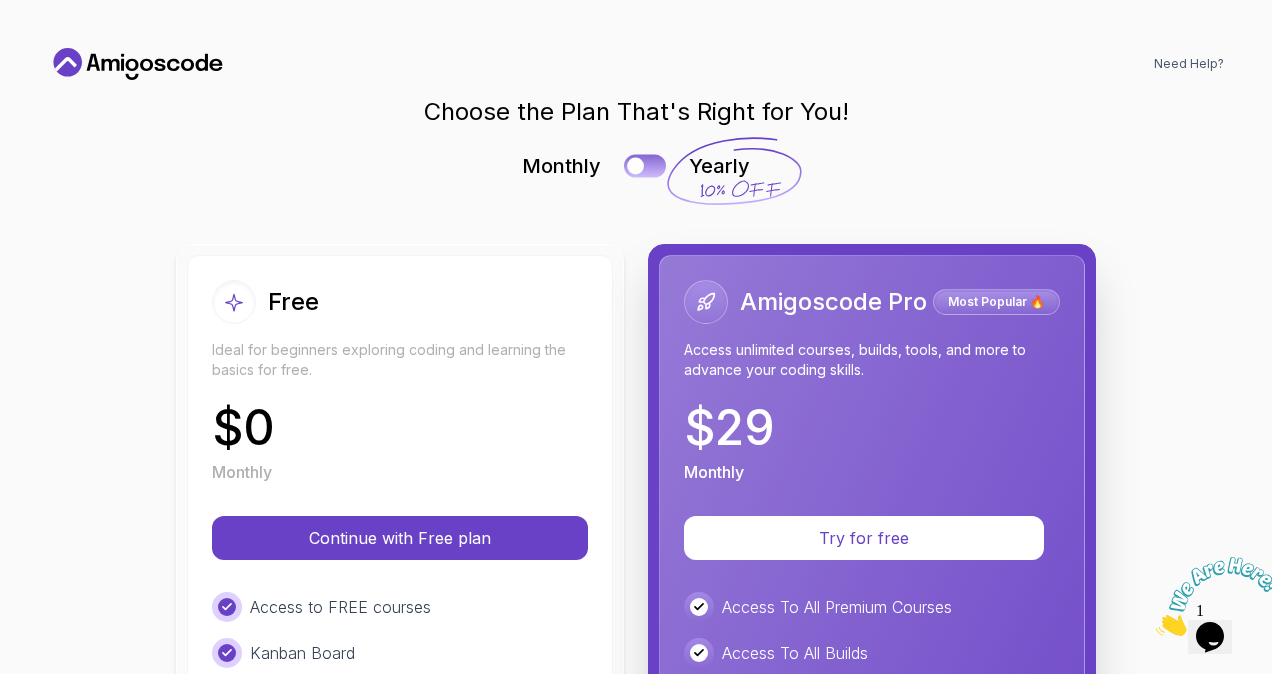 click at bounding box center (635, 166) 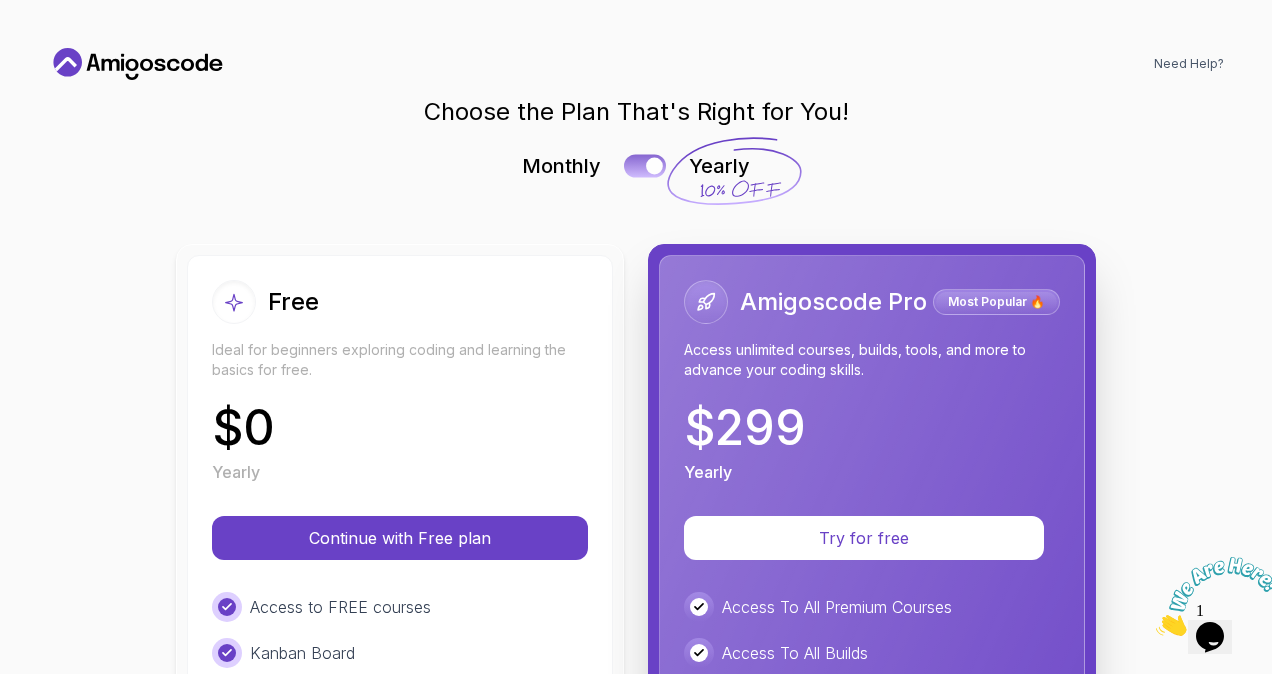 click at bounding box center [645, 165] 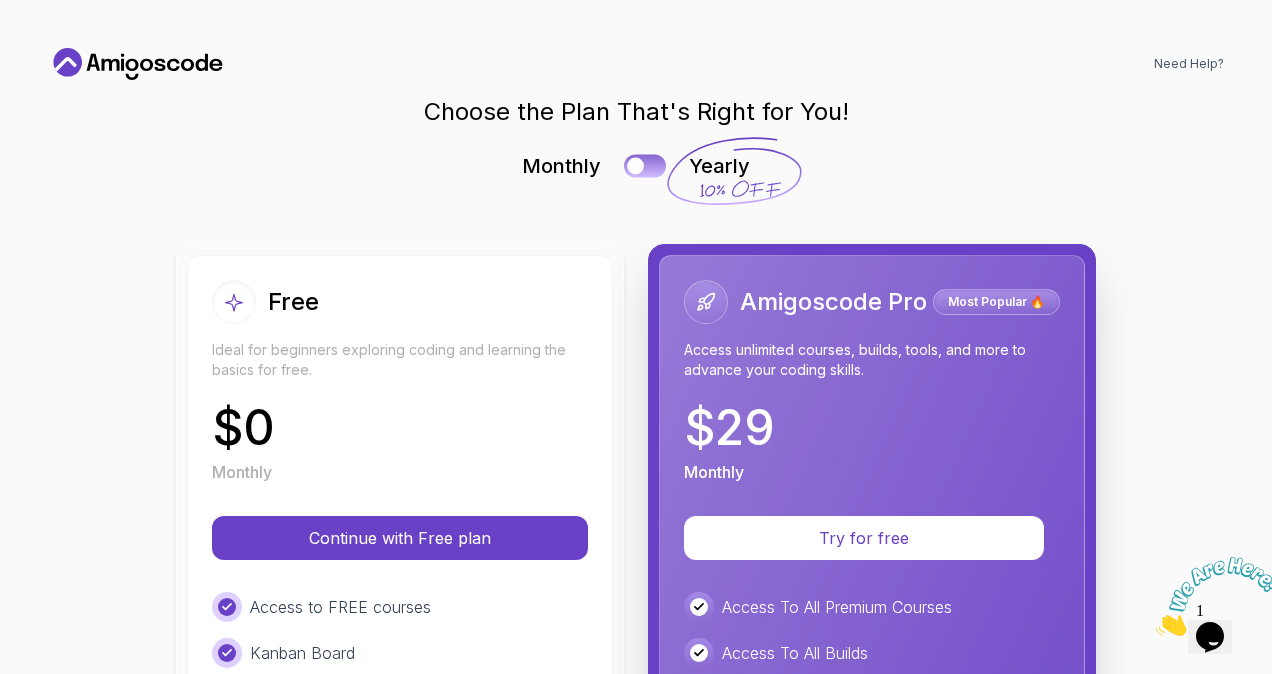 click at bounding box center [635, 166] 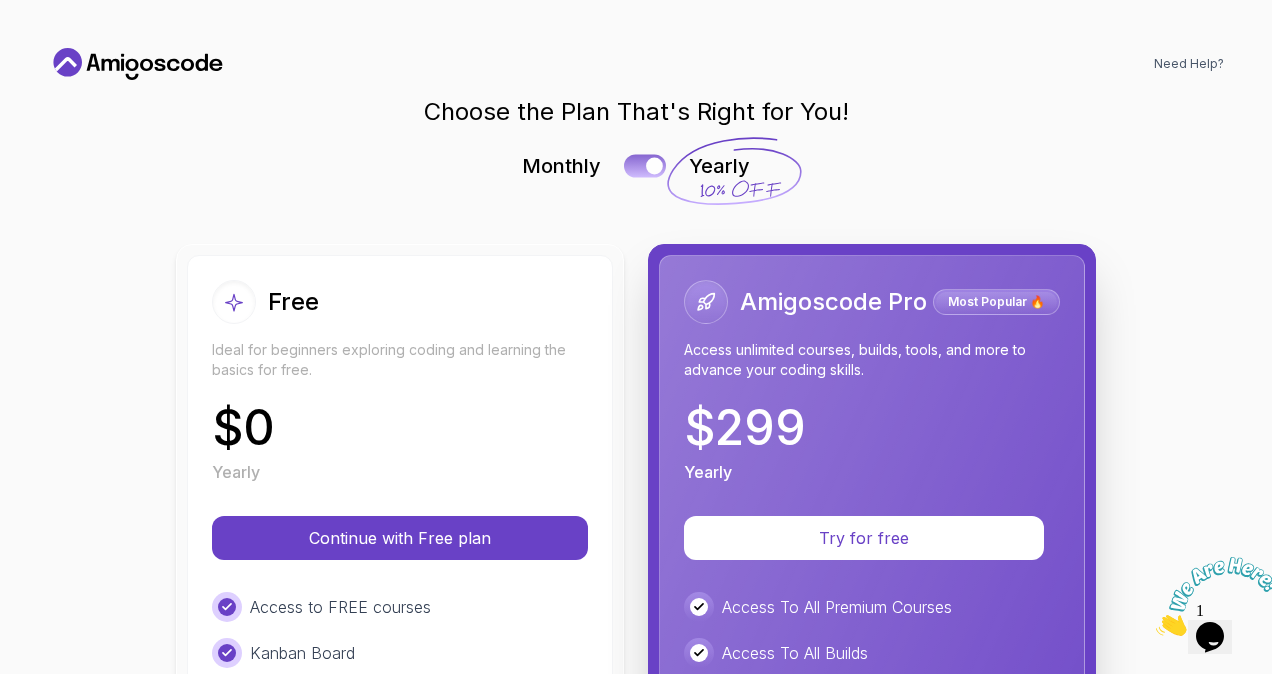 click at bounding box center (645, 165) 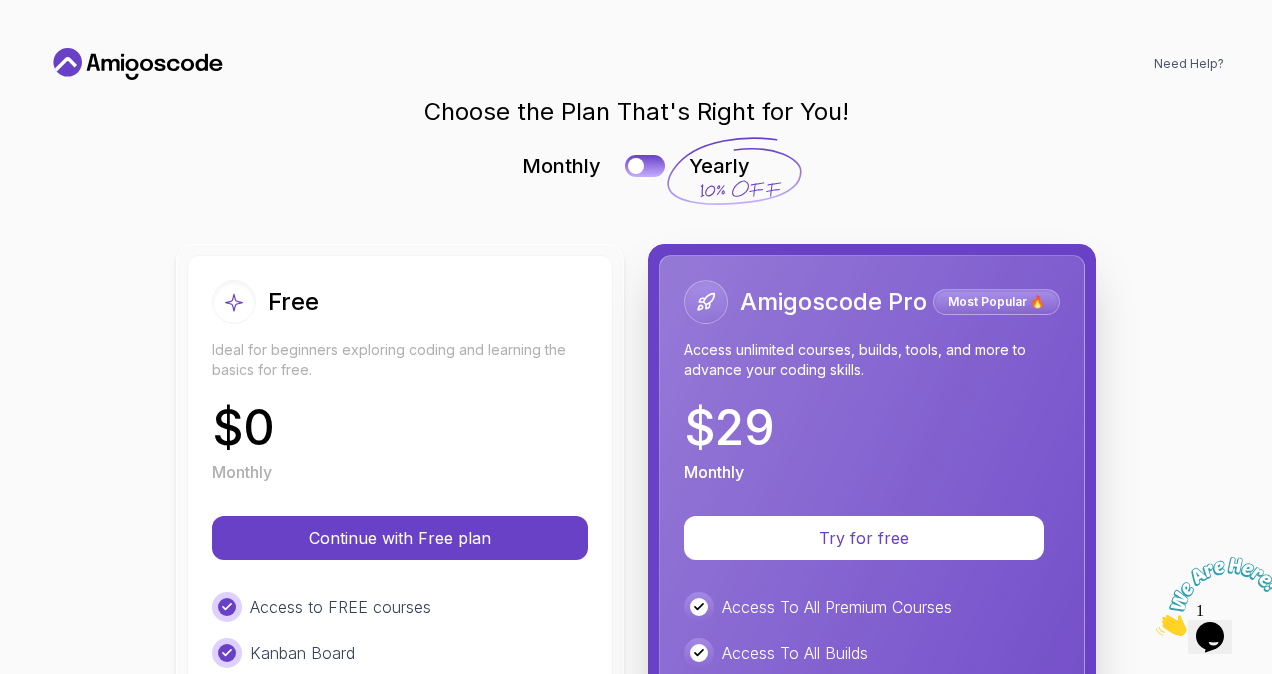 click on "Free Ideal for beginners exploring coding and learning the basics for free. $ 0 Monthly Continue with Free plan Access to FREE courses Kanban Board Analytics Access to Free TextBooks Certificate of completion 3 Month Free IntelliJ IDEA Ultimate" at bounding box center (400, 727) 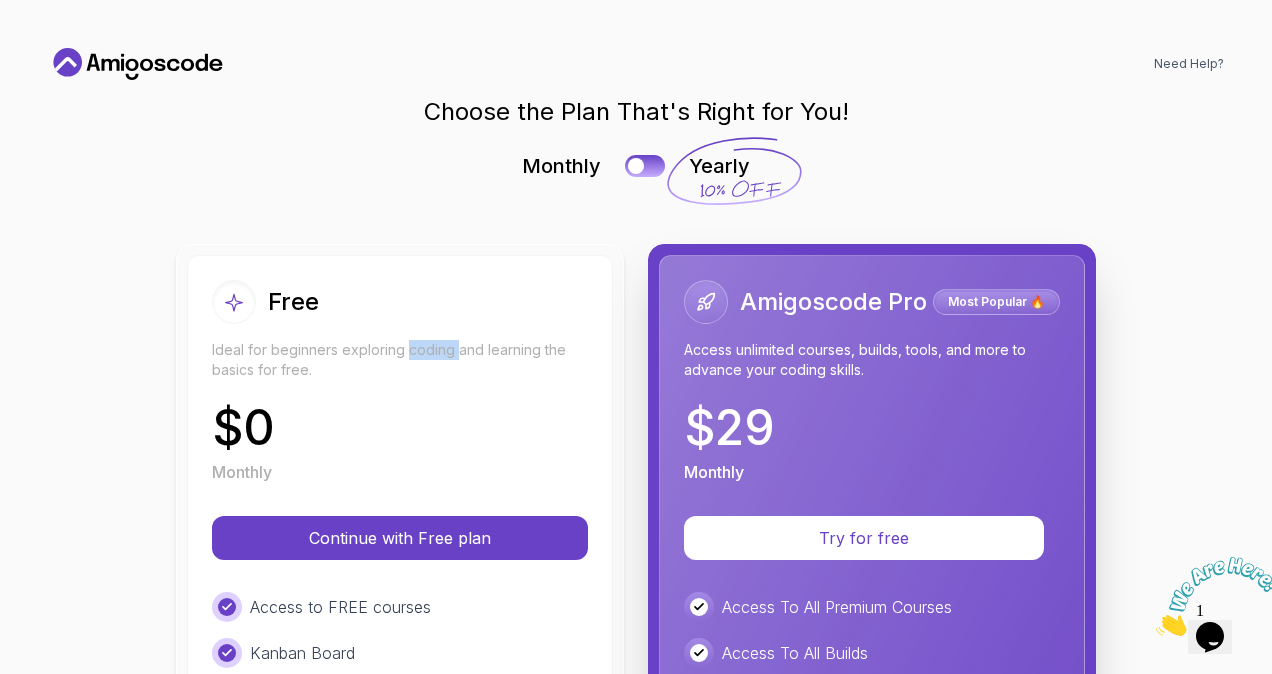 click on "Ideal for beginners exploring coding and learning the basics for free." at bounding box center (400, 360) 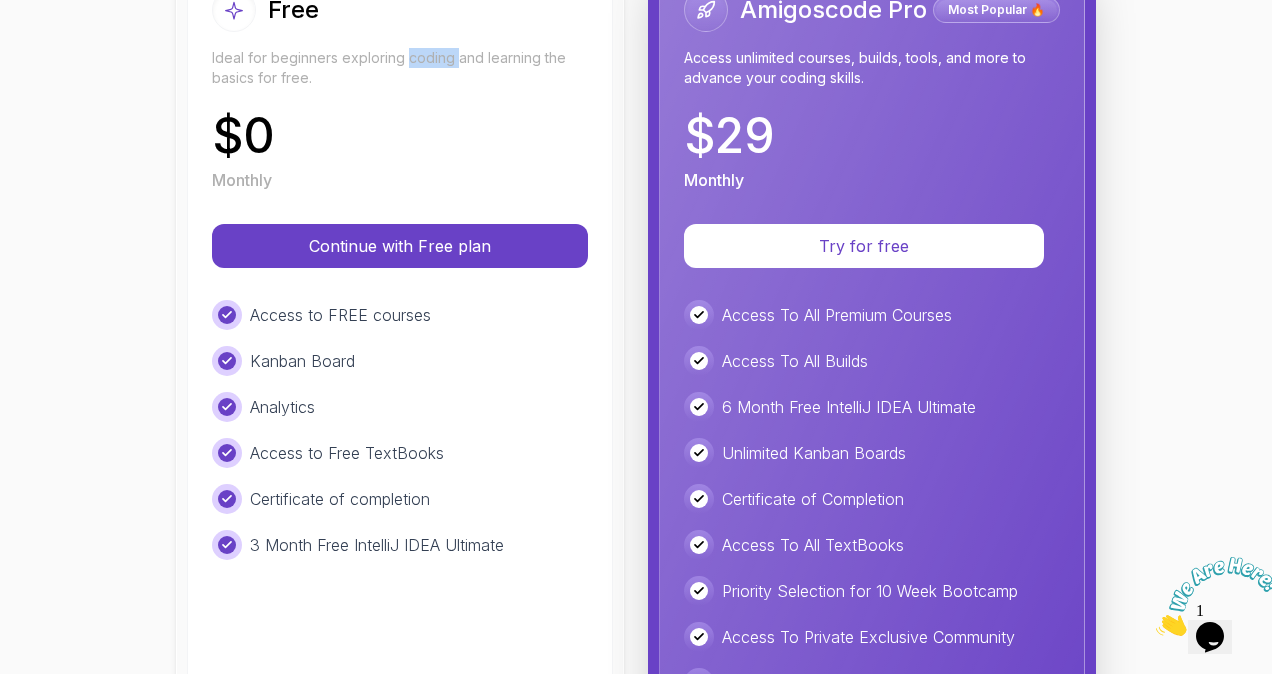 scroll, scrollTop: 566, scrollLeft: 0, axis: vertical 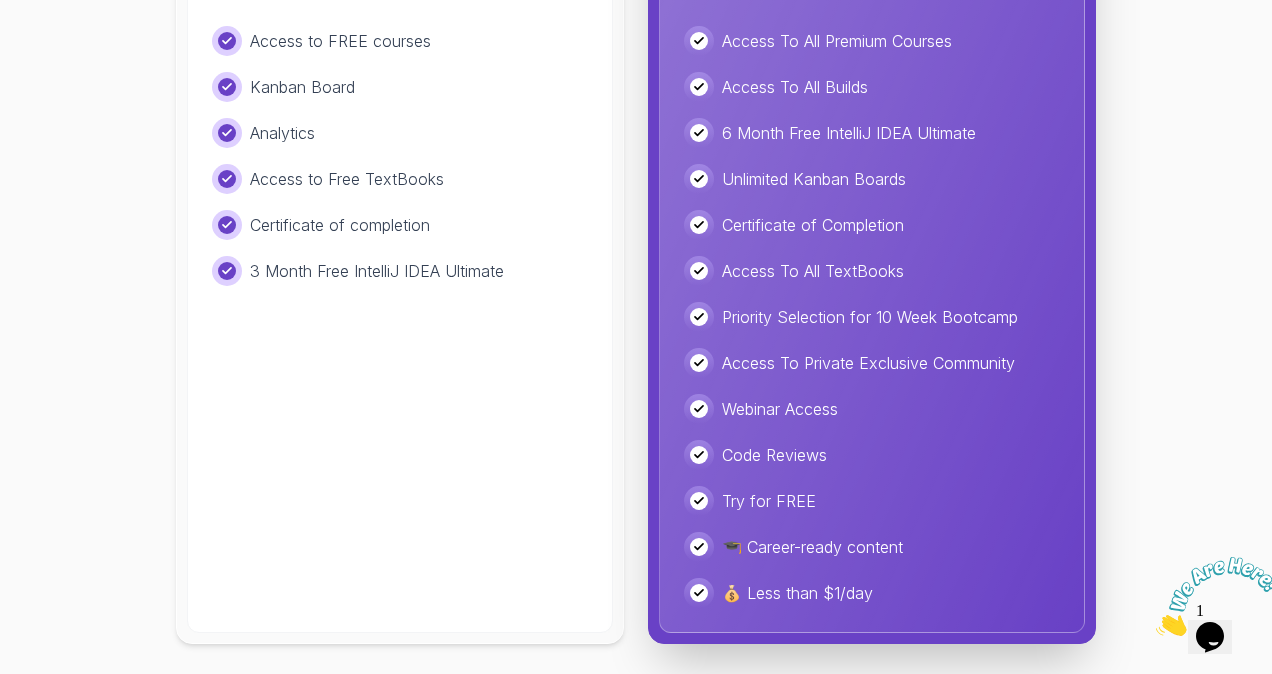 click at bounding box center [1156, 630] 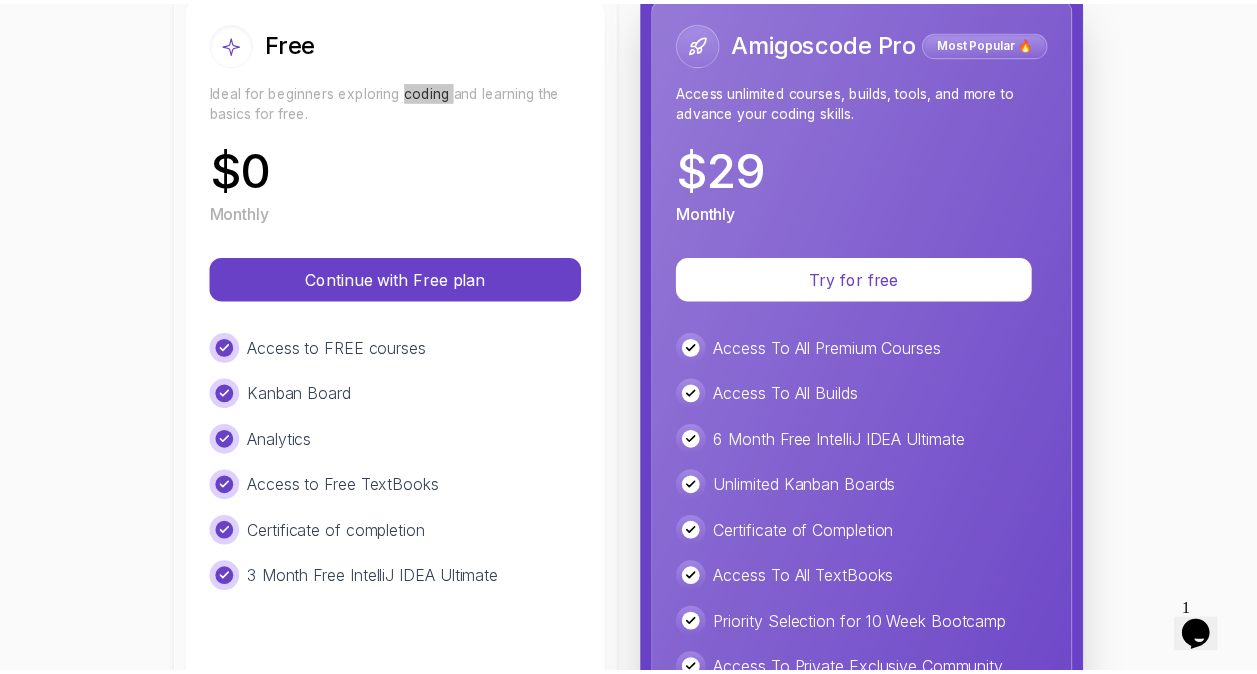 scroll, scrollTop: 0, scrollLeft: 0, axis: both 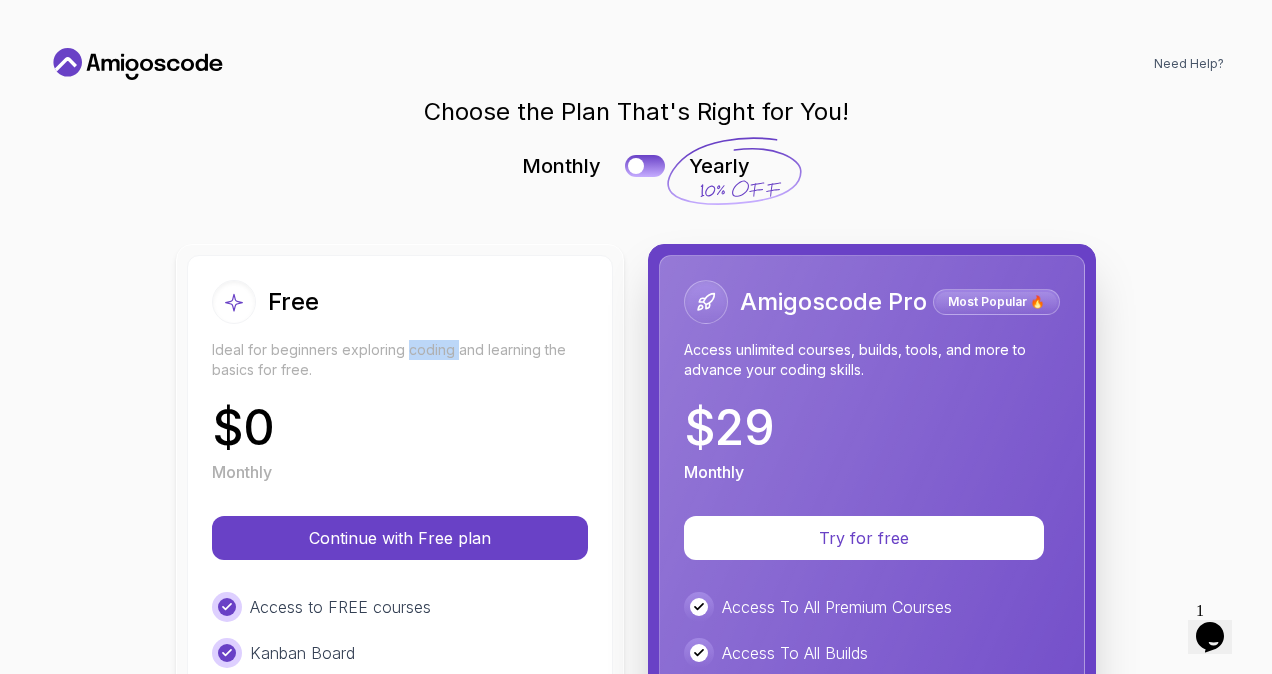 click 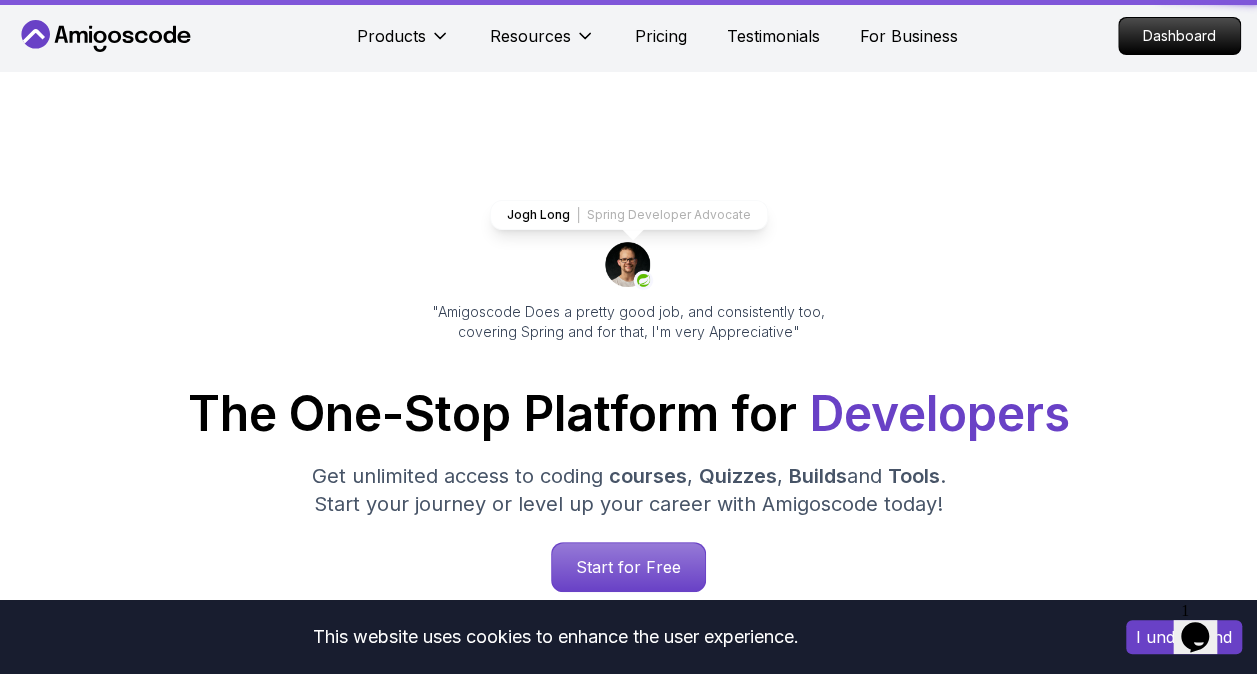 click on "Jogh Long Spring Developer Advocate "Amigoscode Does a pretty good job, and consistently too, covering Spring and for that, I'm very Appreciative" The One-Stop Platform for   Developers Get unlimited access to coding   courses ,   Quizzes ,   Builds  and   Tools . Start your journey or level up your career with Amigoscode today! Start for Free https://amigoscode.com/dashboard" at bounding box center [628, 805] 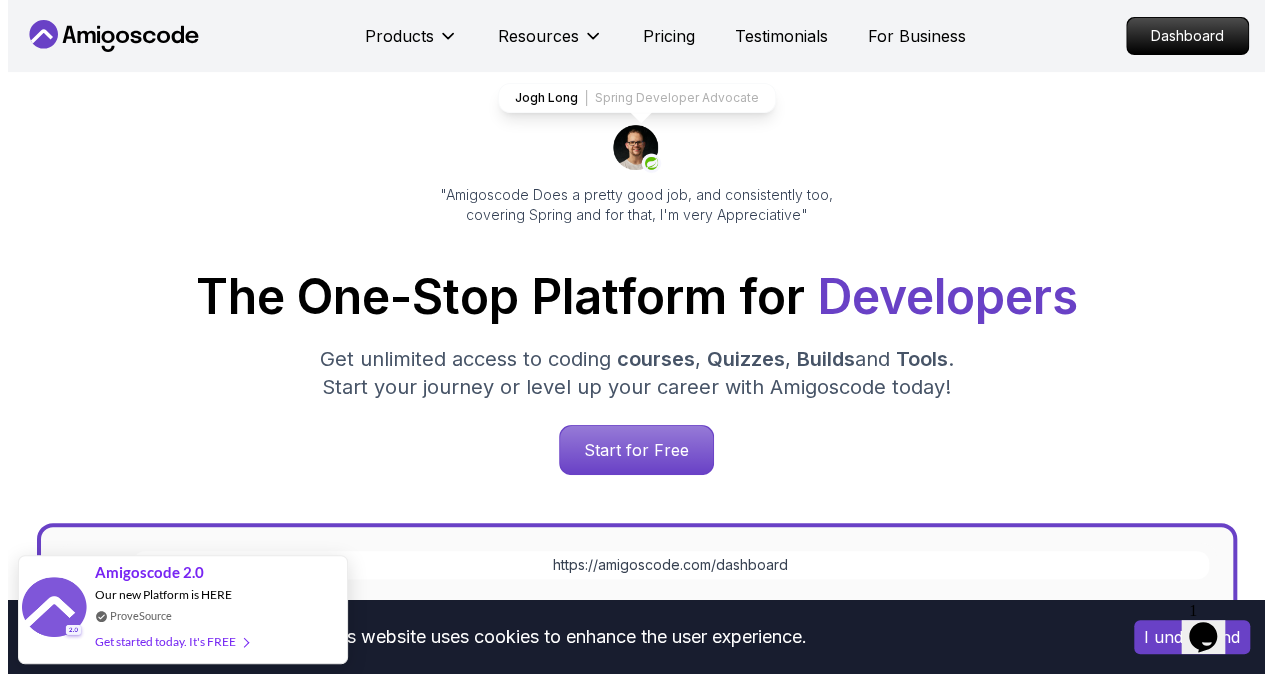 scroll, scrollTop: 0, scrollLeft: 0, axis: both 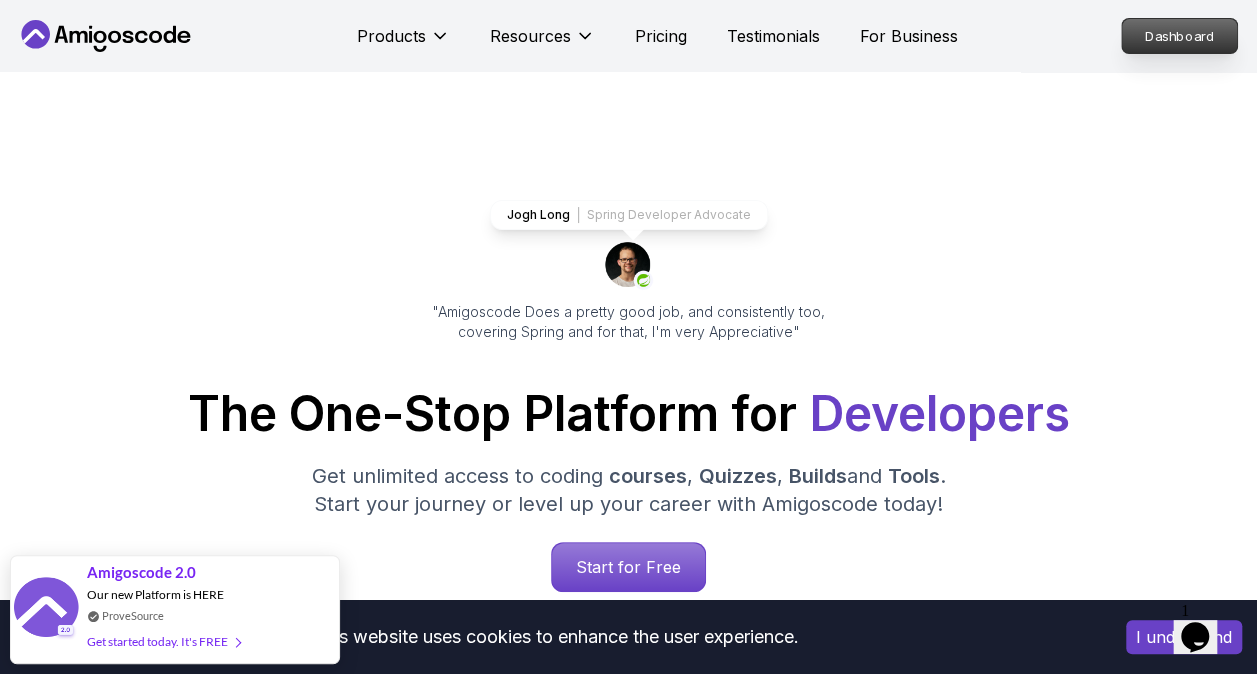 click on "Dashboard" at bounding box center [1179, 36] 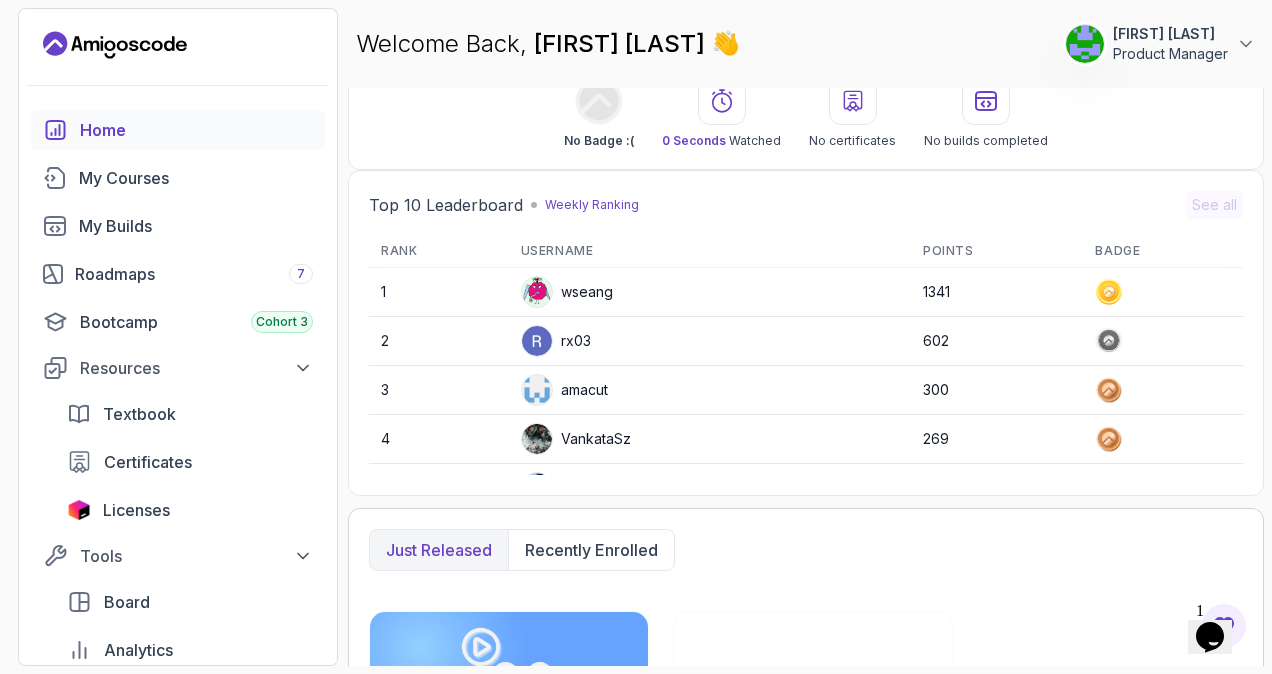 scroll, scrollTop: 700, scrollLeft: 0, axis: vertical 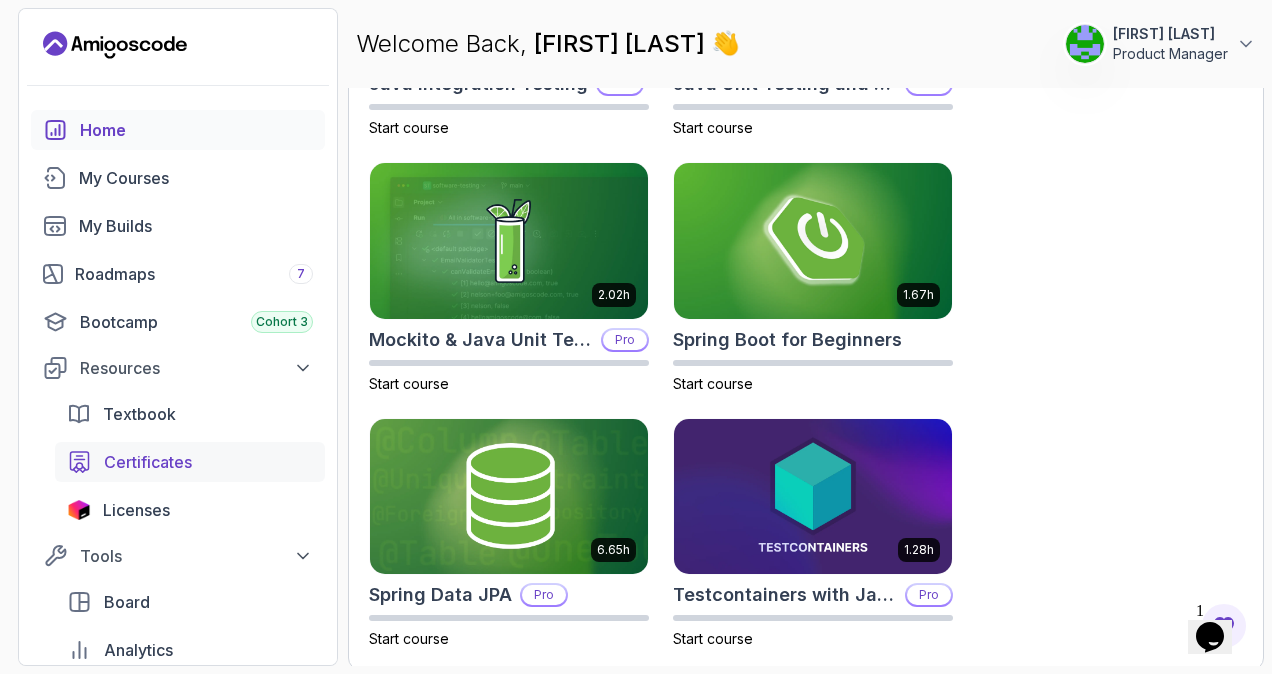 click on "Certificates" at bounding box center (148, 462) 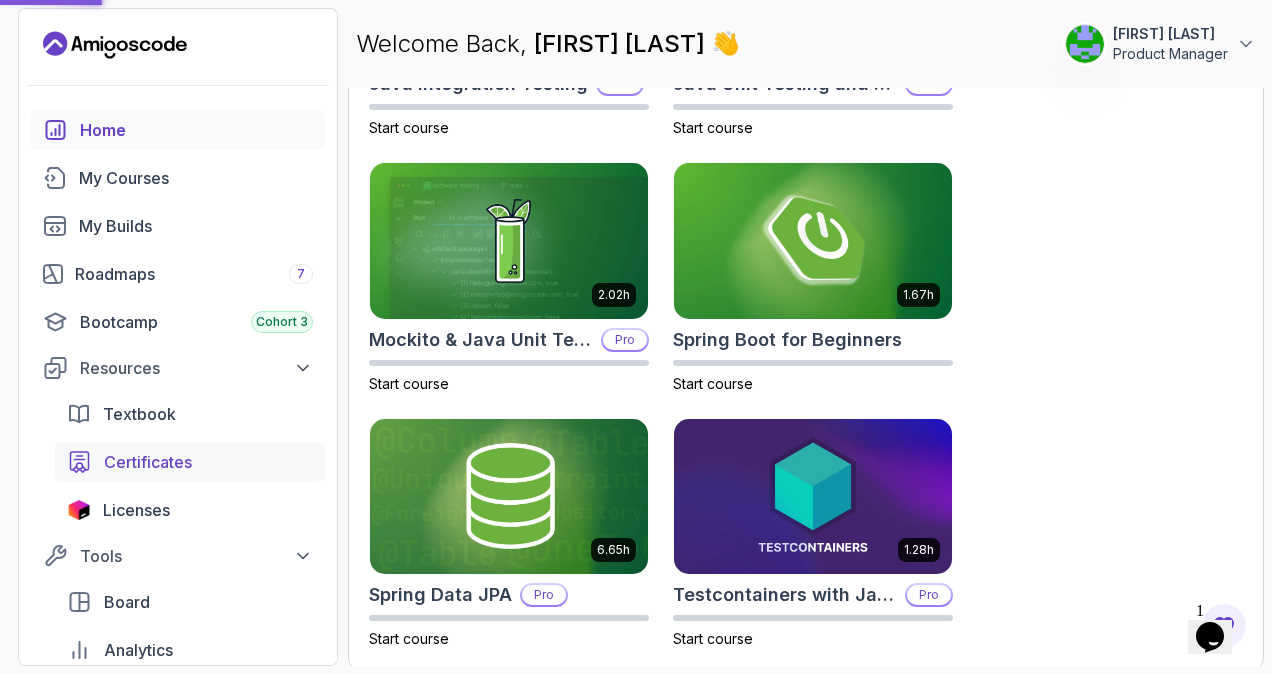 scroll, scrollTop: 0, scrollLeft: 0, axis: both 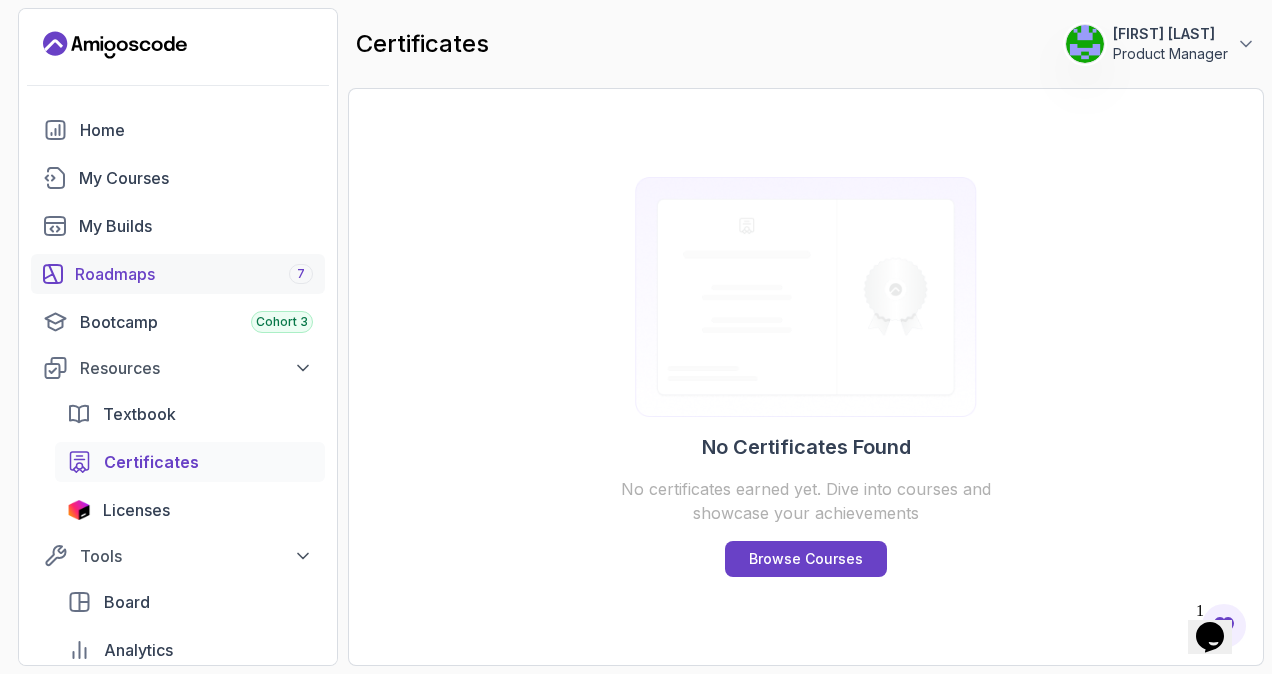 click on "Roadmaps 7" at bounding box center [194, 274] 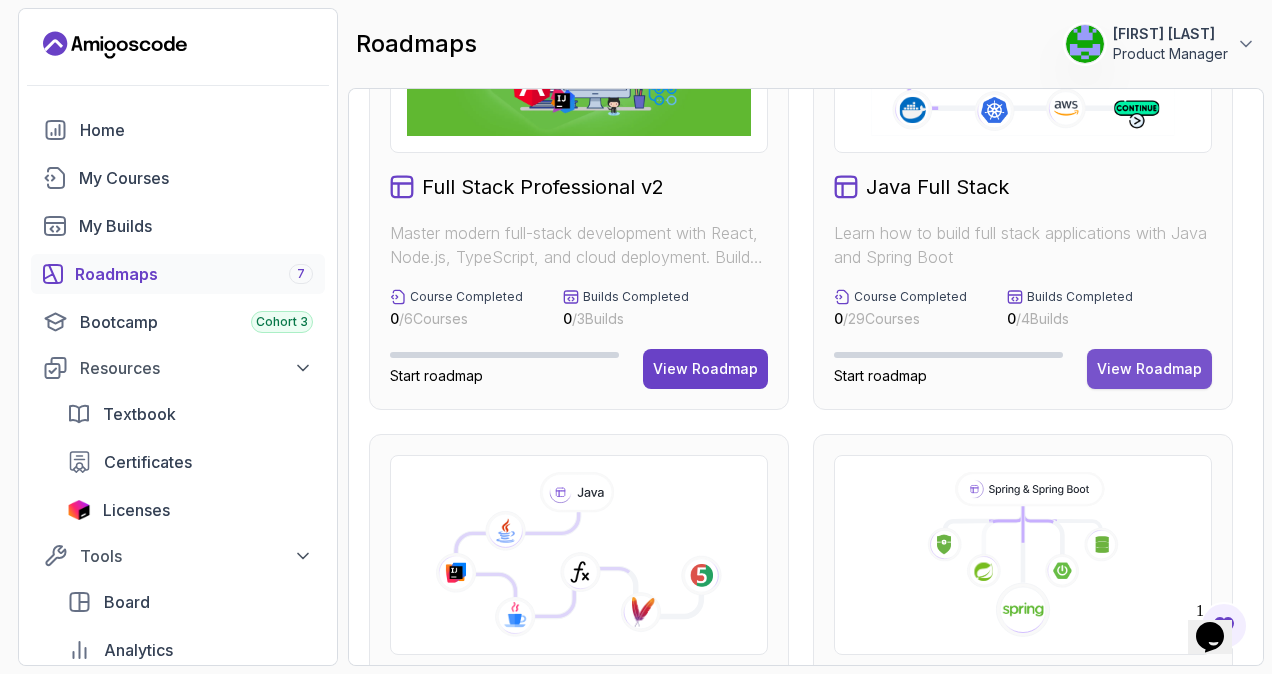 scroll, scrollTop: 200, scrollLeft: 0, axis: vertical 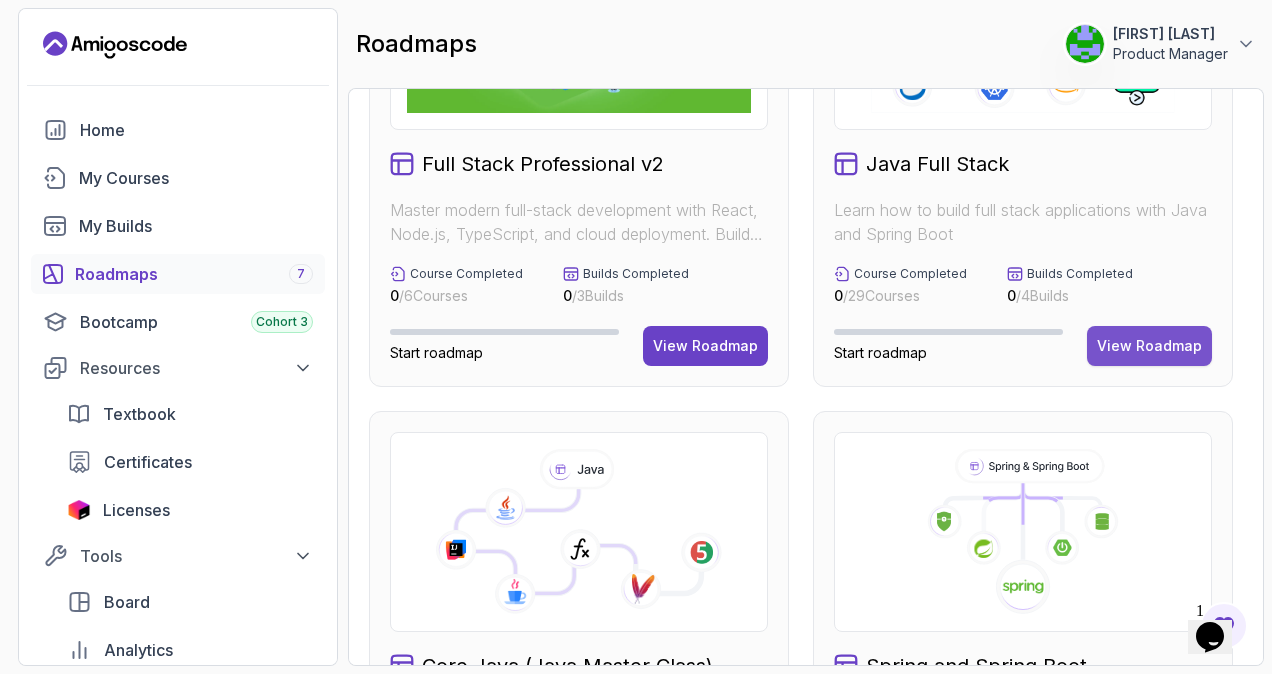 click on "View Roadmap" at bounding box center (1149, 346) 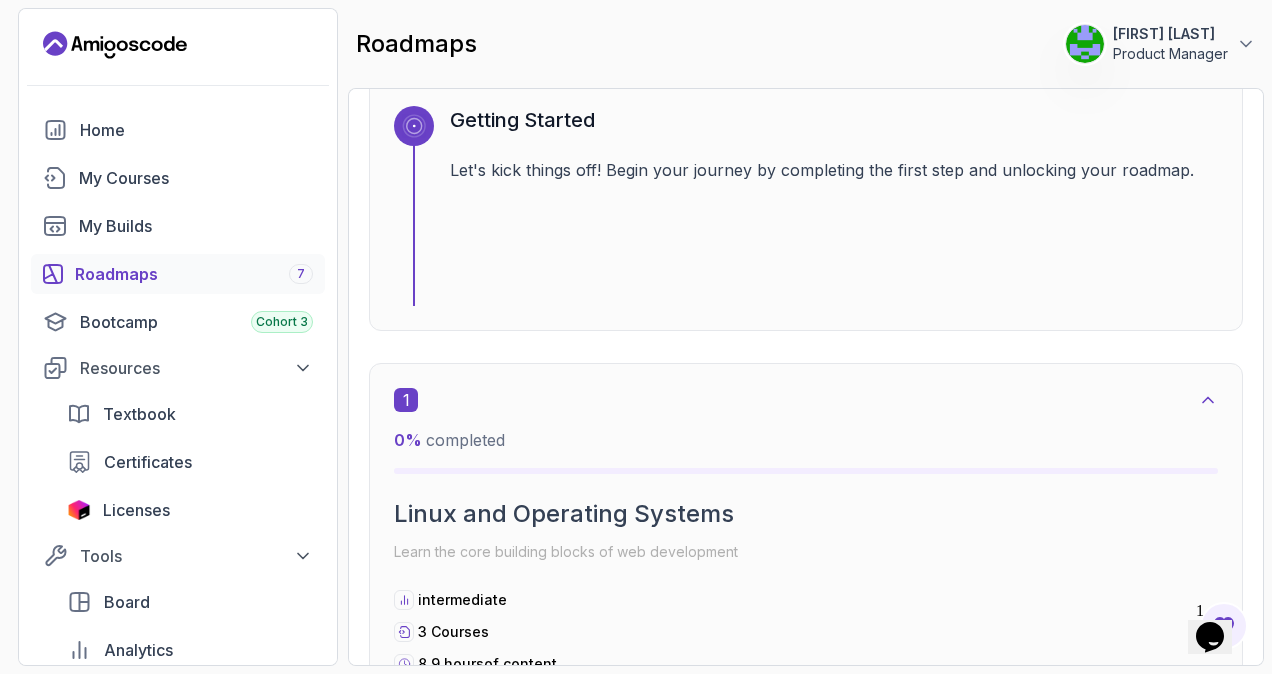 scroll, scrollTop: 0, scrollLeft: 0, axis: both 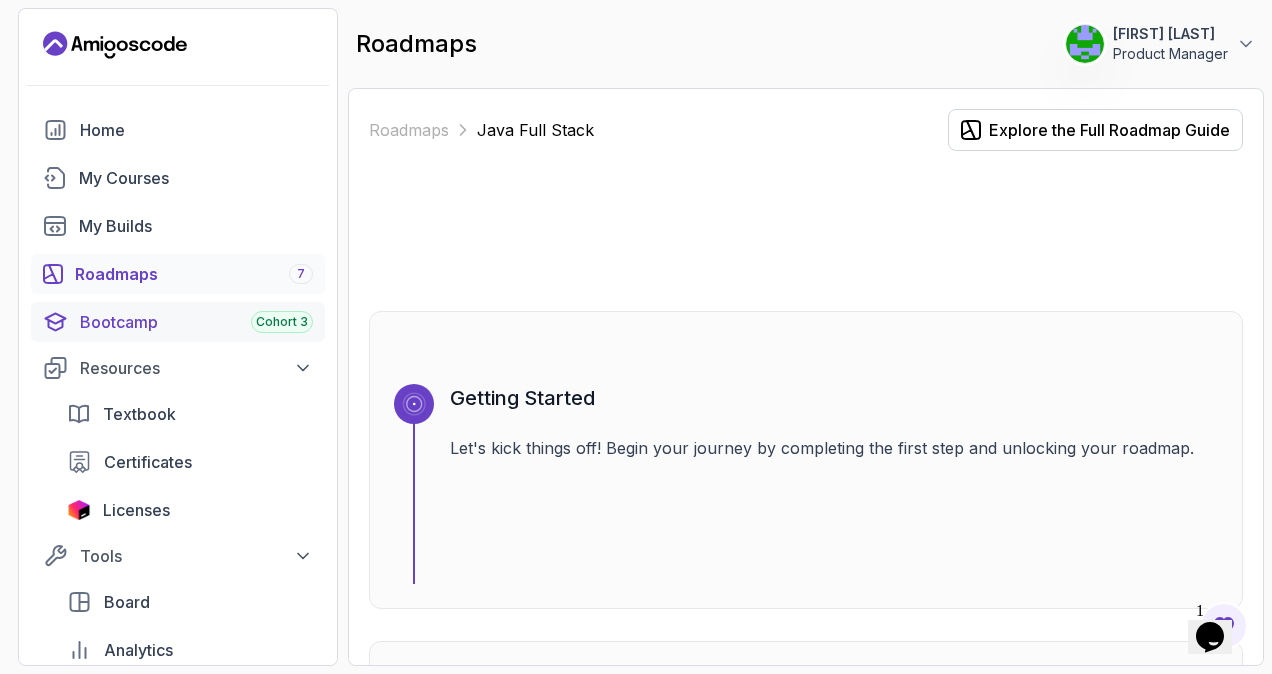 click on "Bootcamp Cohort 3" at bounding box center [196, 322] 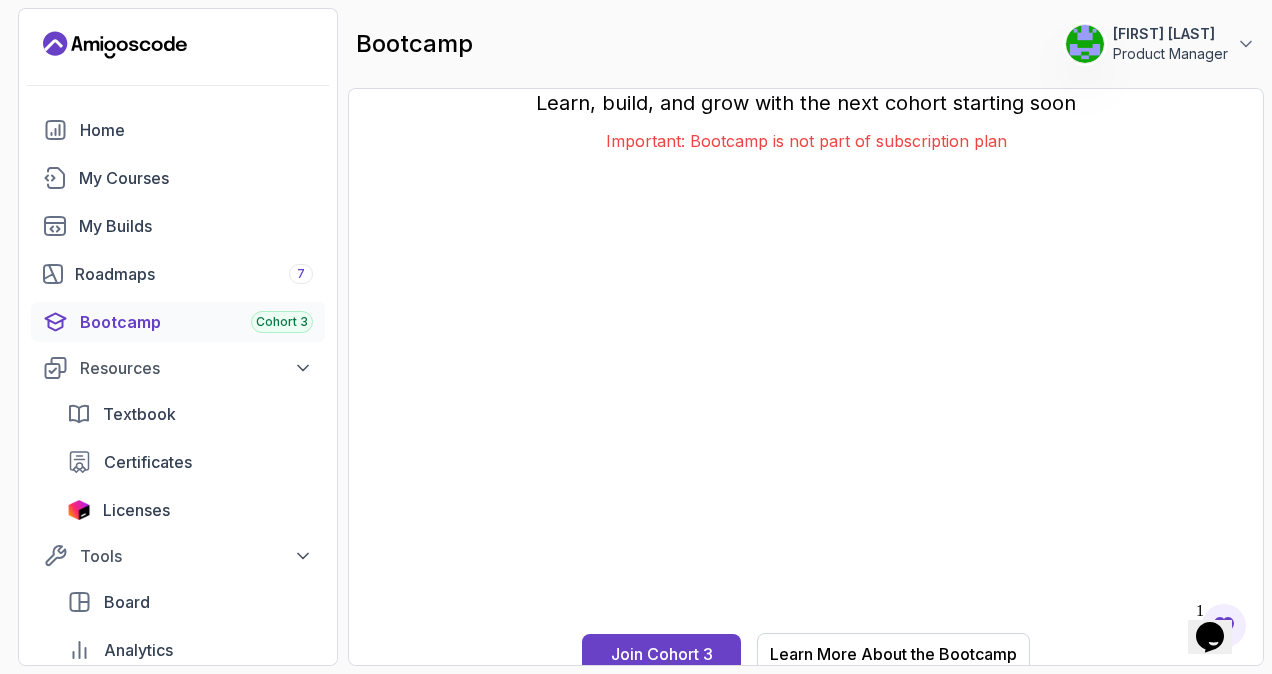 scroll, scrollTop: 28, scrollLeft: 0, axis: vertical 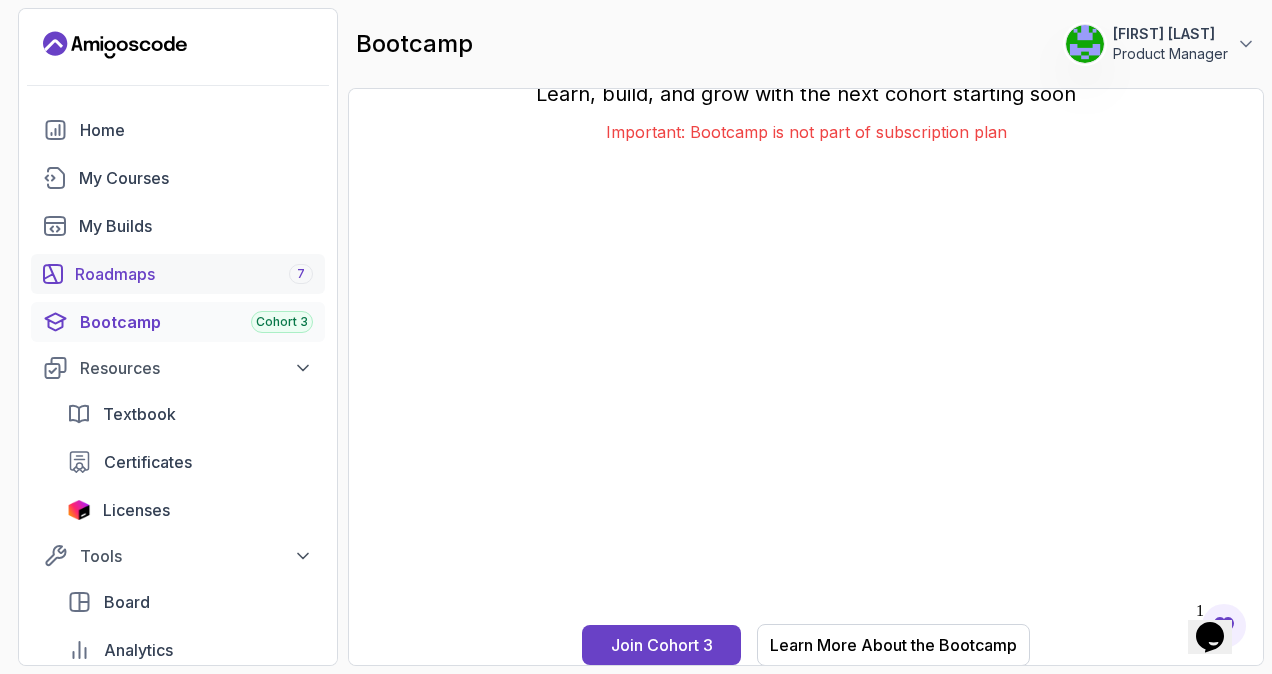 click on "Roadmaps 7" at bounding box center (194, 274) 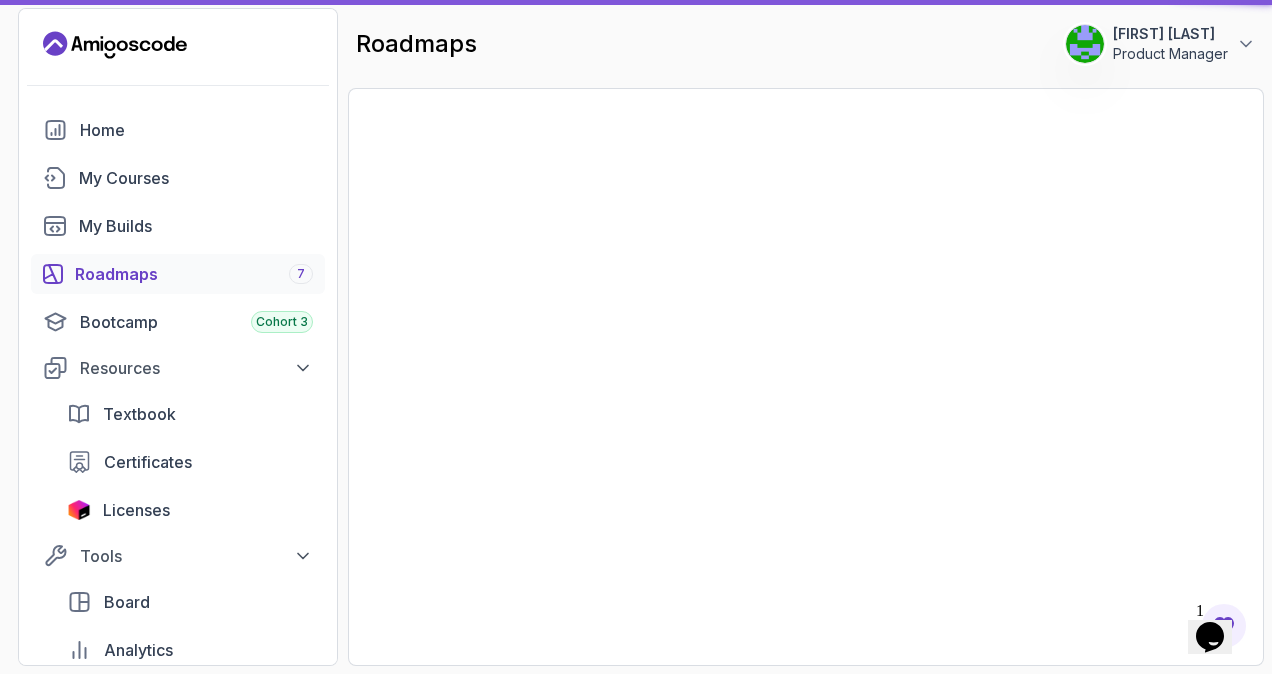 scroll, scrollTop: 0, scrollLeft: 0, axis: both 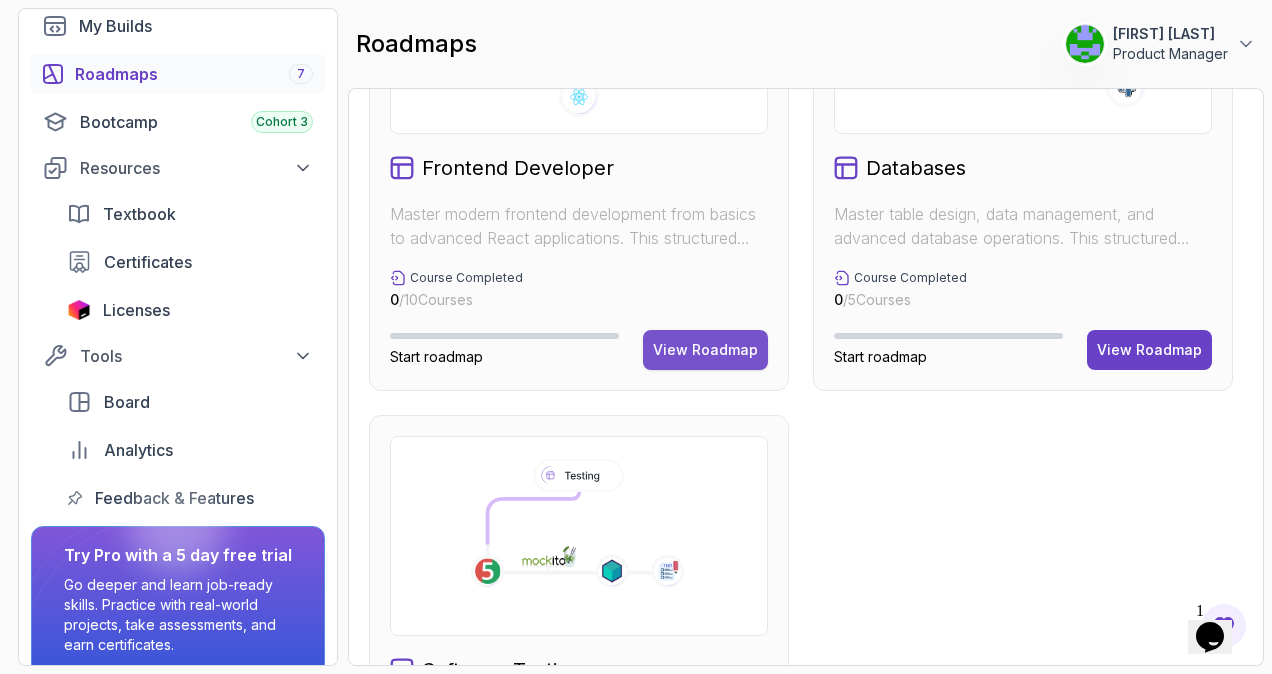 click on "View Roadmap" at bounding box center [705, 350] 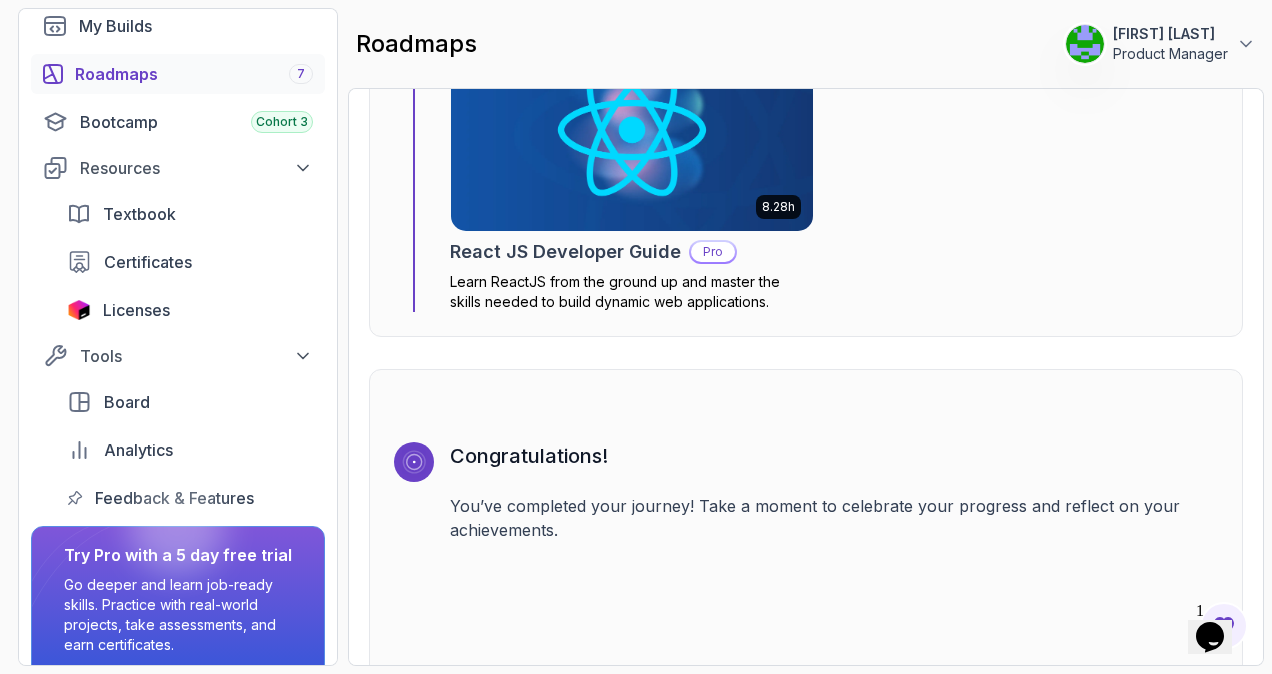 scroll, scrollTop: 4905, scrollLeft: 0, axis: vertical 